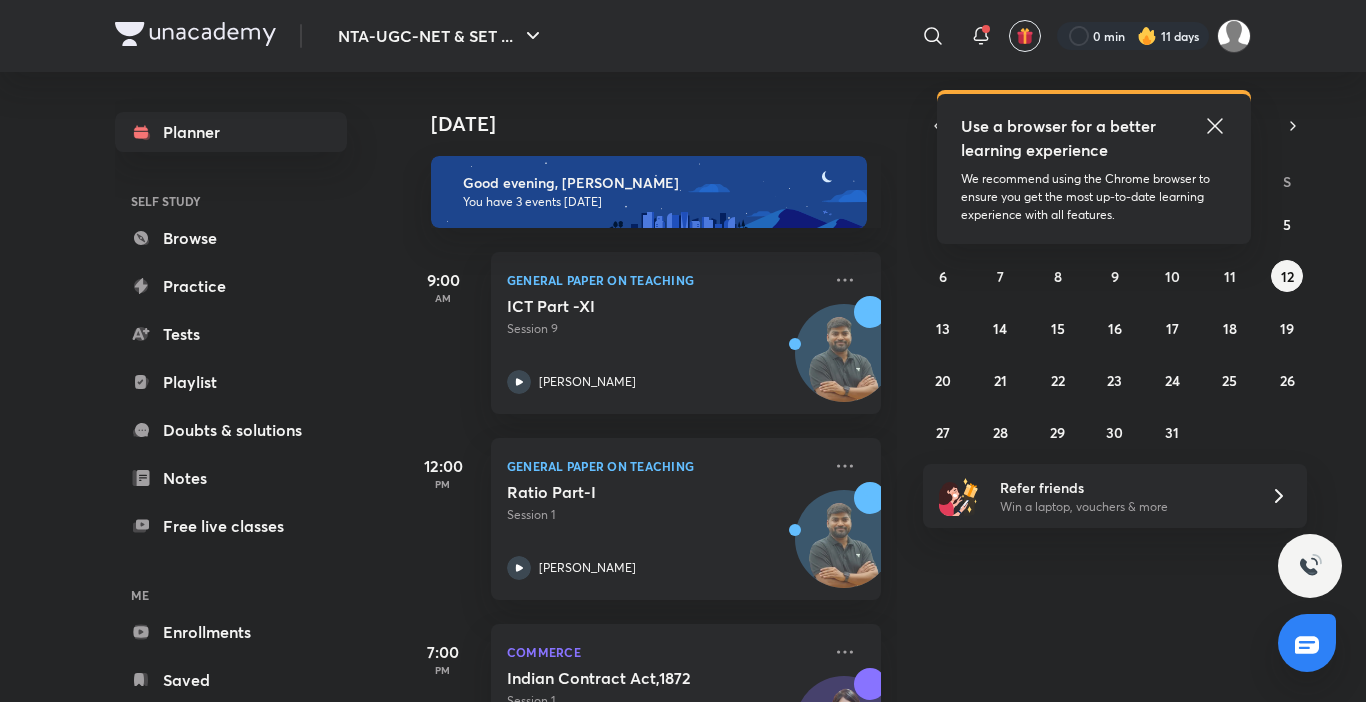 scroll, scrollTop: 0, scrollLeft: 0, axis: both 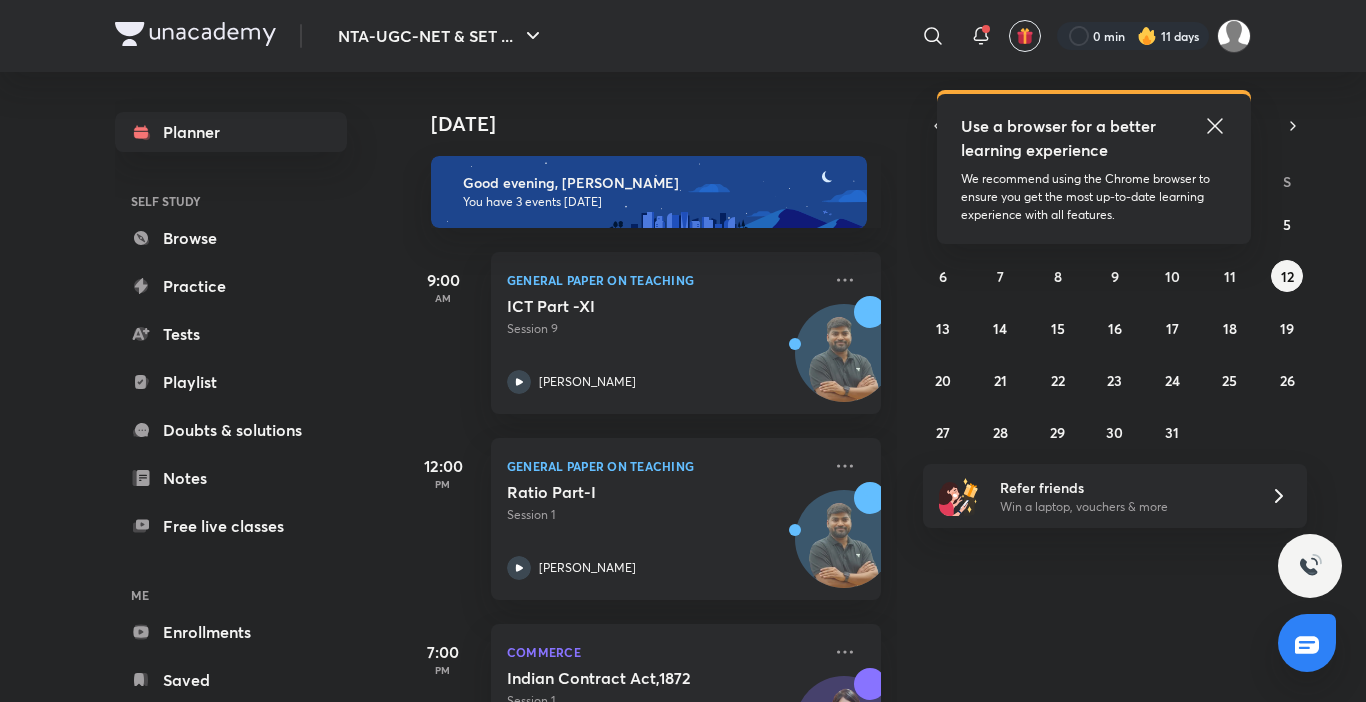 click 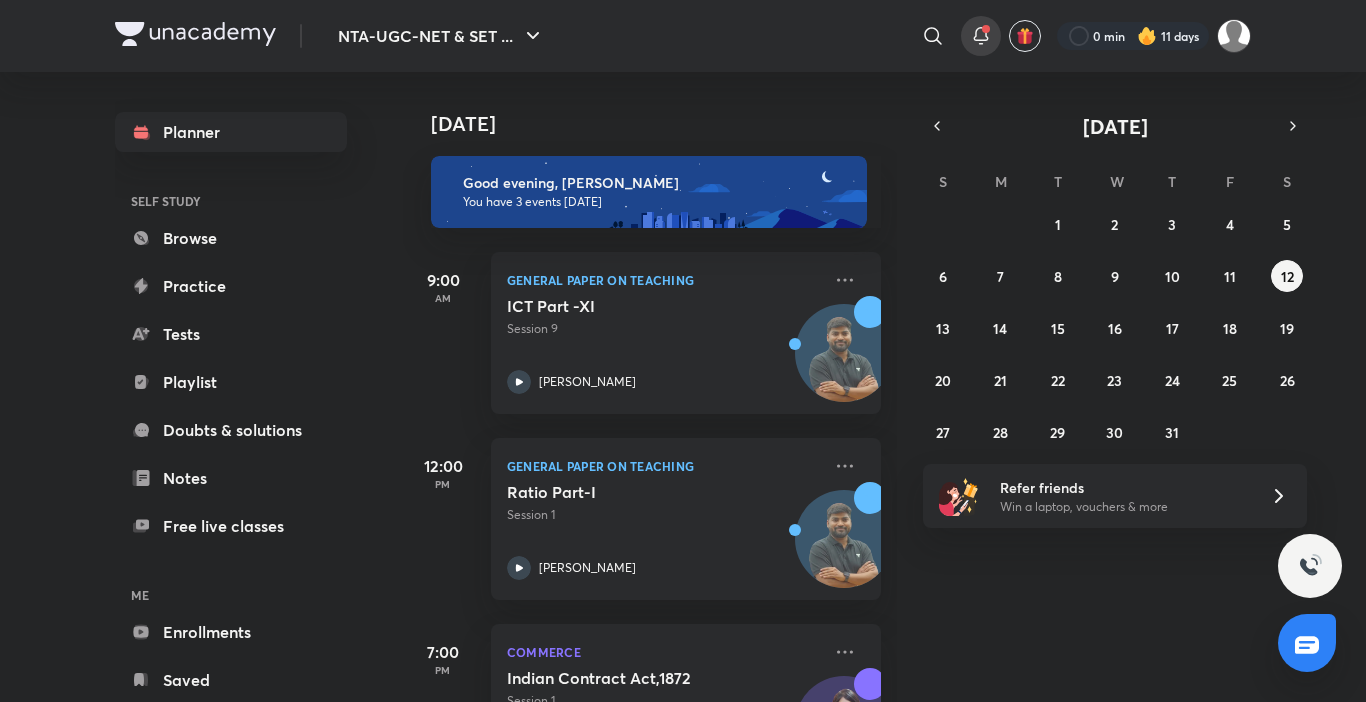 click 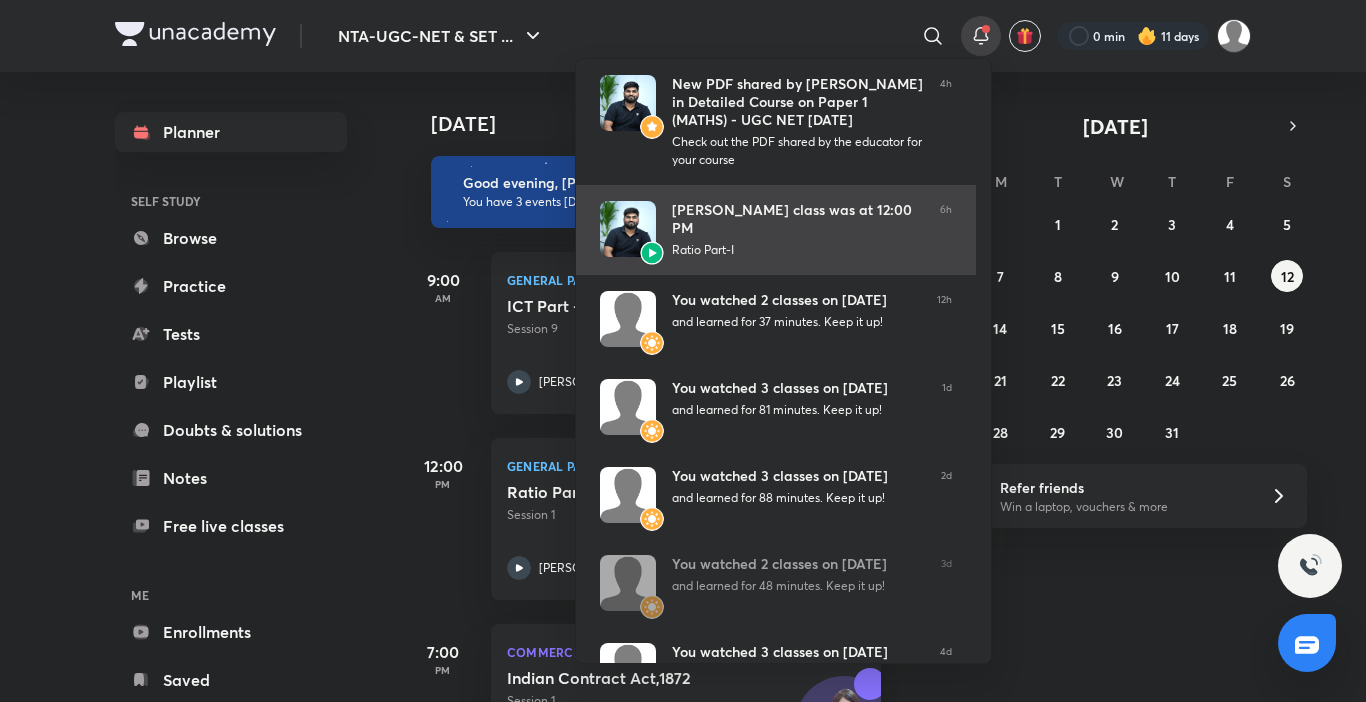 click on "Rajat Kumar’s class was at 12:00 PM Ratio Part-I" at bounding box center (798, 230) 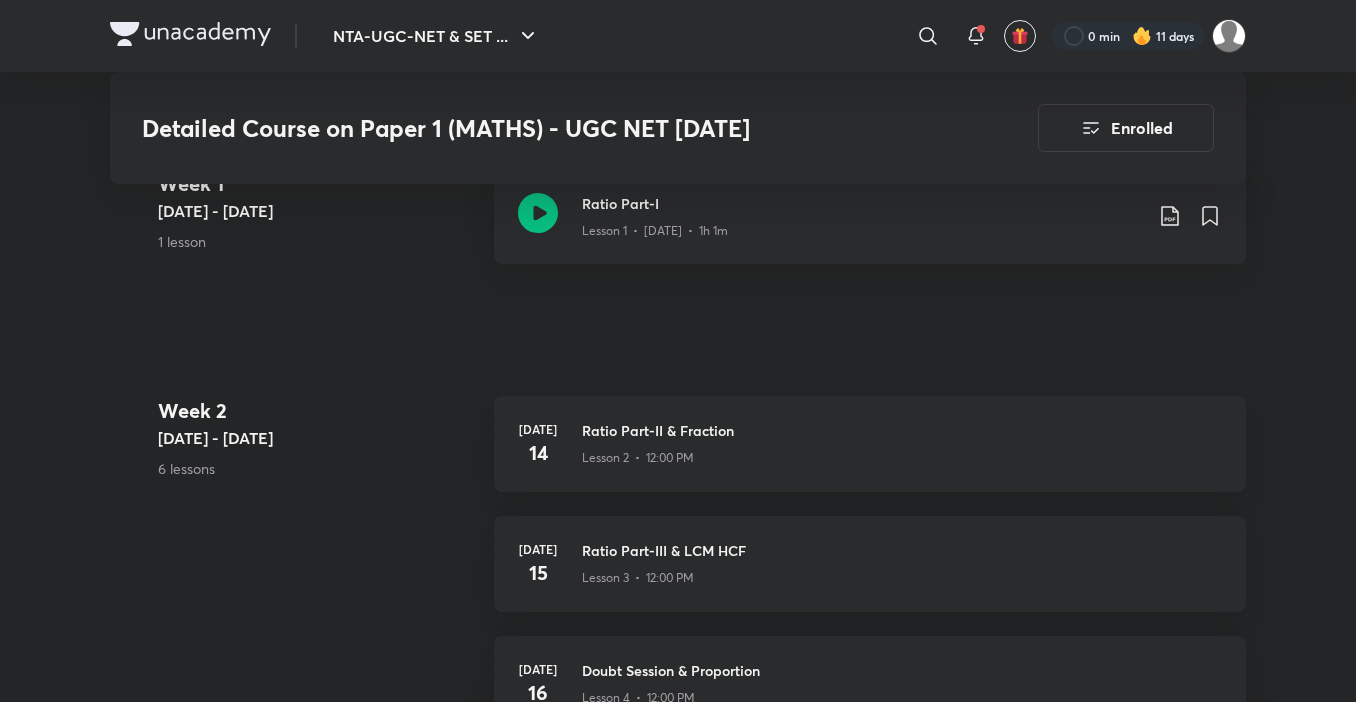 scroll, scrollTop: 860, scrollLeft: 0, axis: vertical 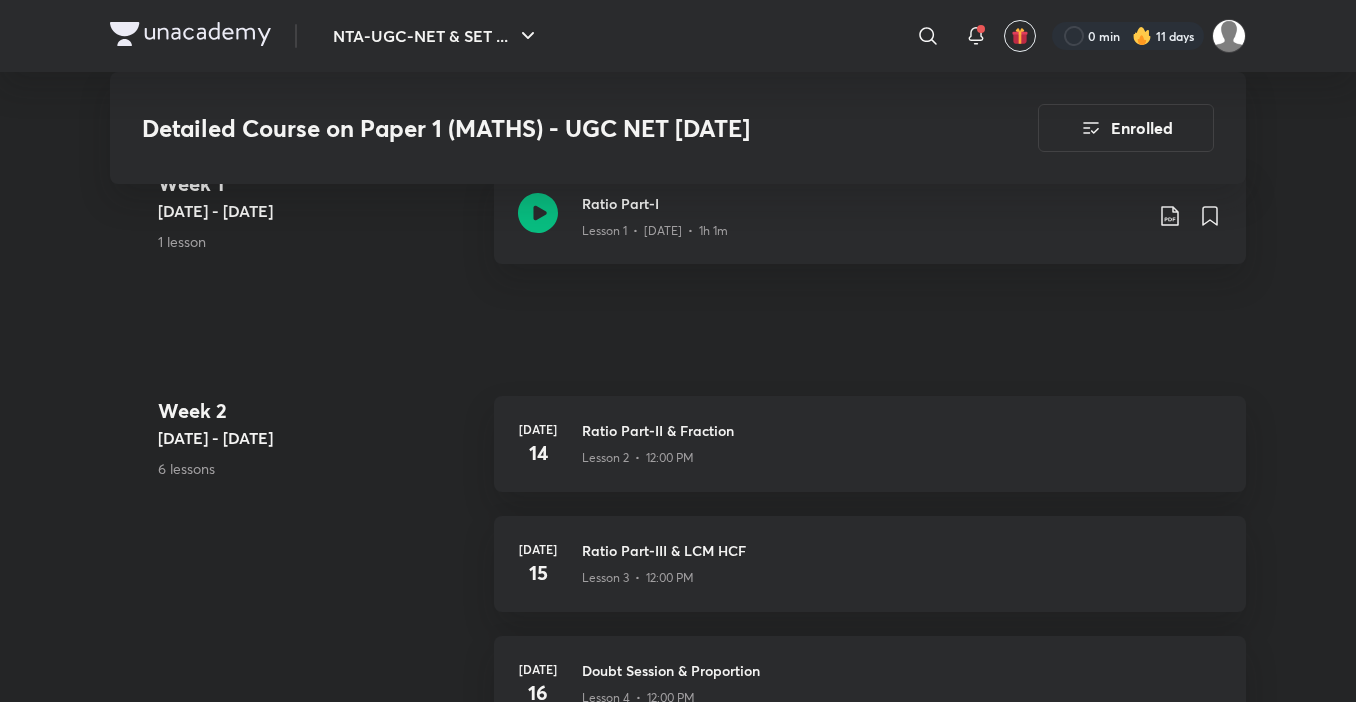 click on "Ratio Part-I" at bounding box center [862, 203] 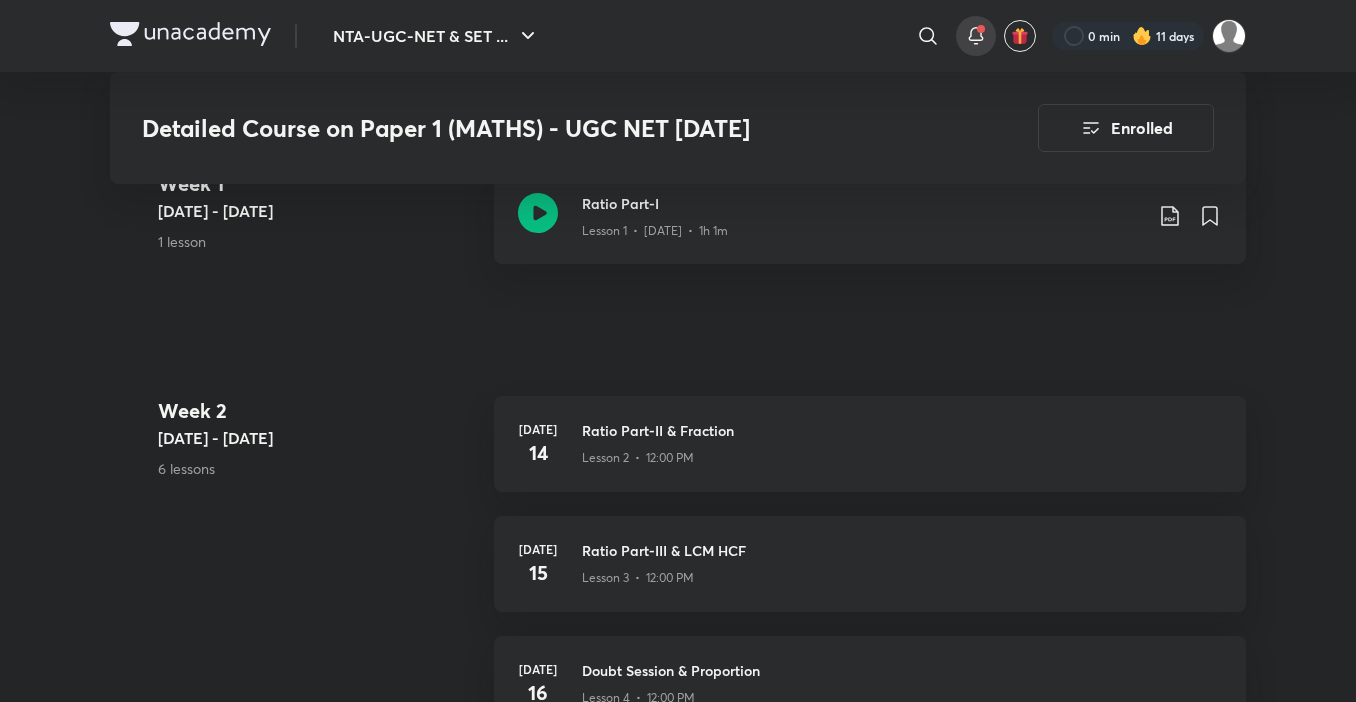 click 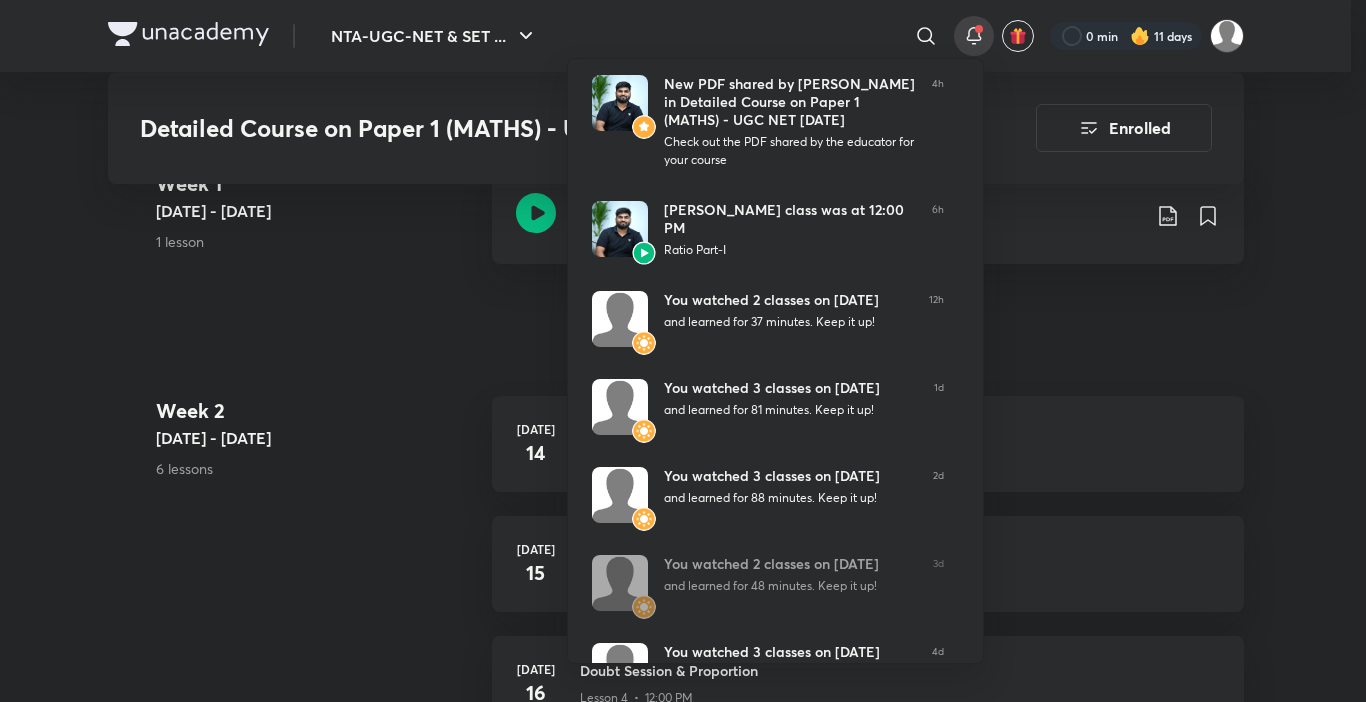 click at bounding box center [683, 351] 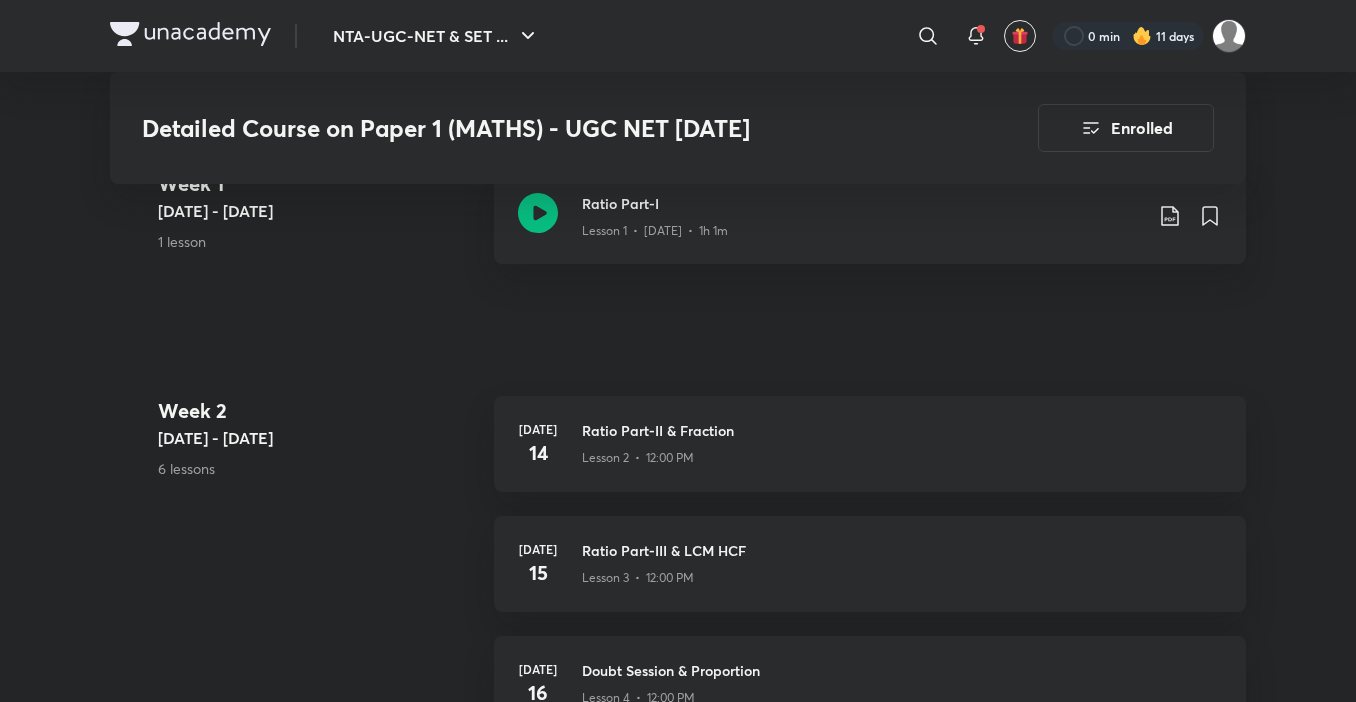 click on "NTA-UGC-NET & SET  ..." at bounding box center (436, 36) 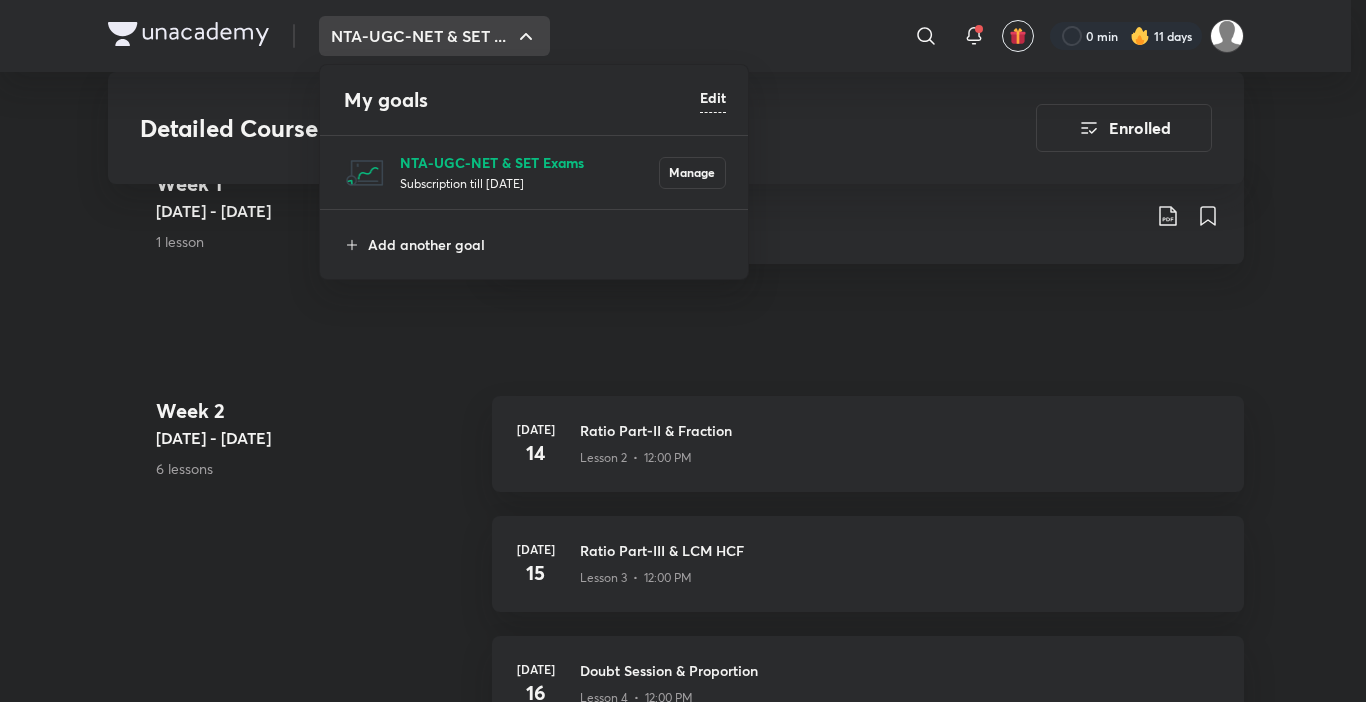 click on "NTA-UGC-NET & SET Exams" at bounding box center (529, 162) 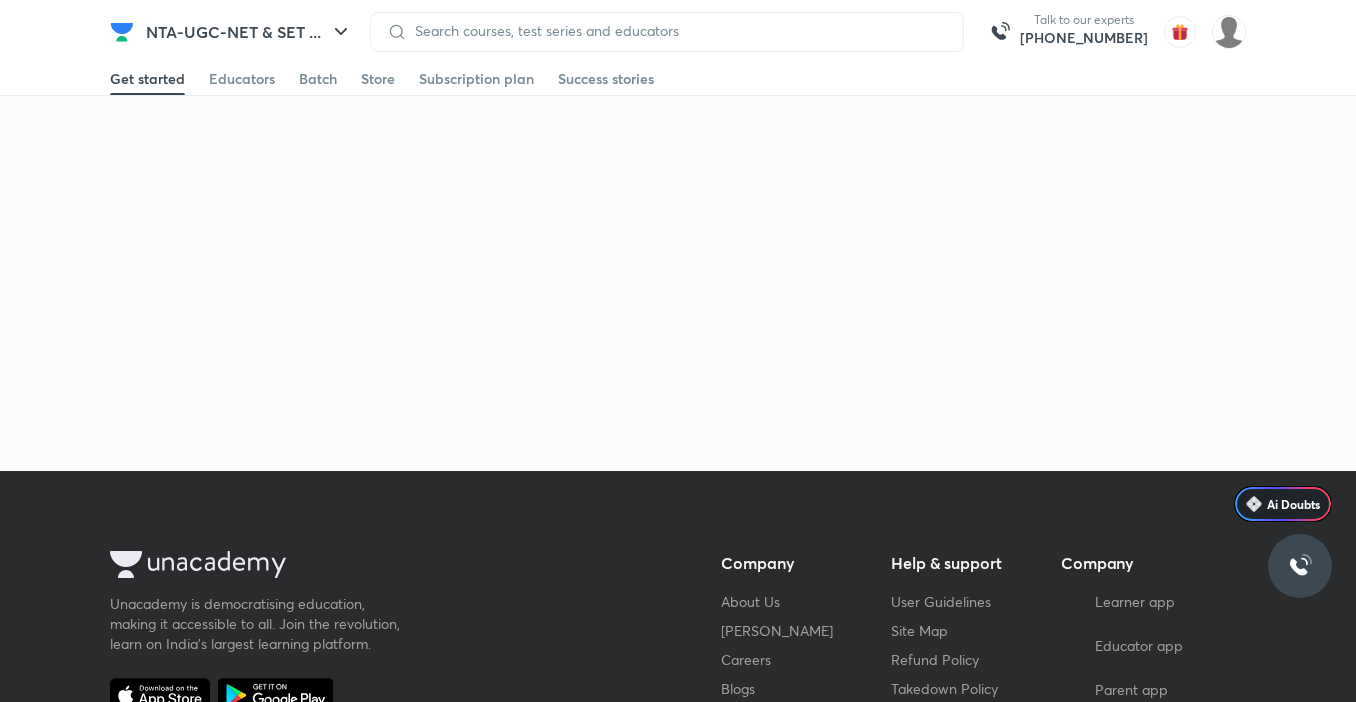 scroll, scrollTop: 0, scrollLeft: 0, axis: both 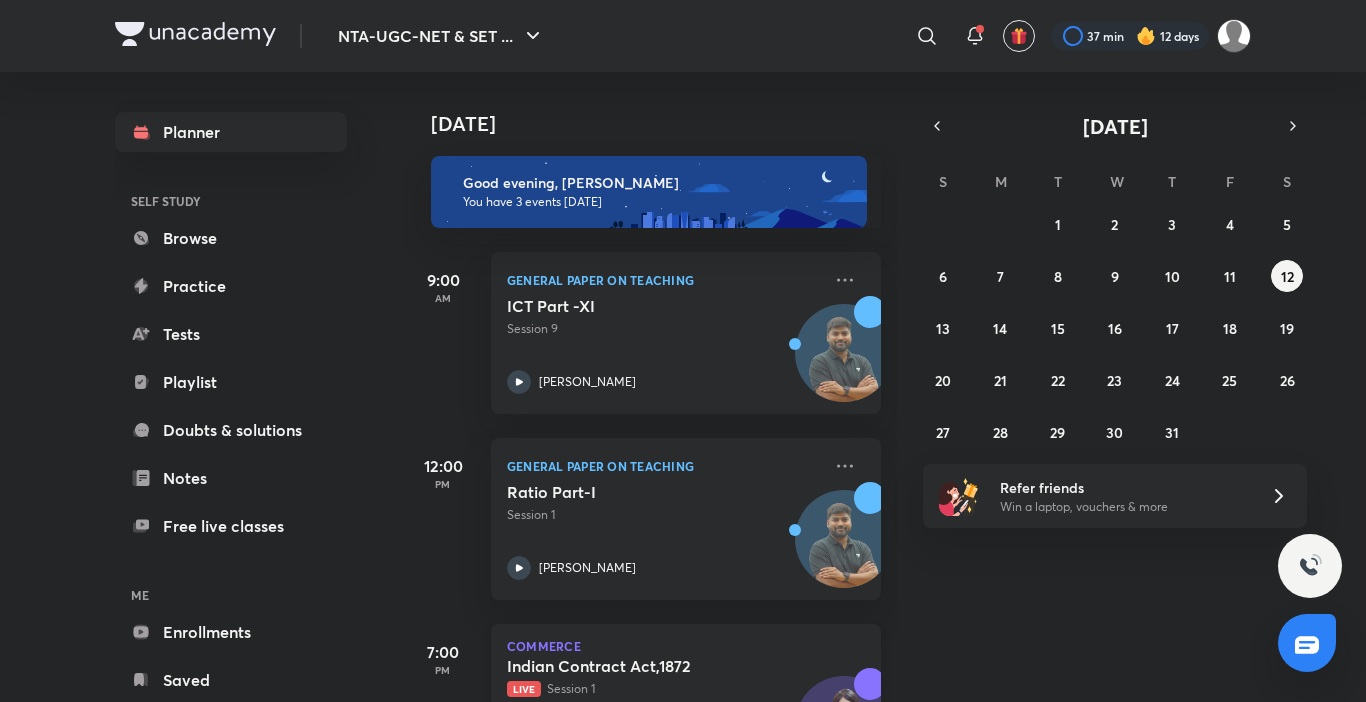 click on "Indian Contract Act,1872" at bounding box center (631, 666) 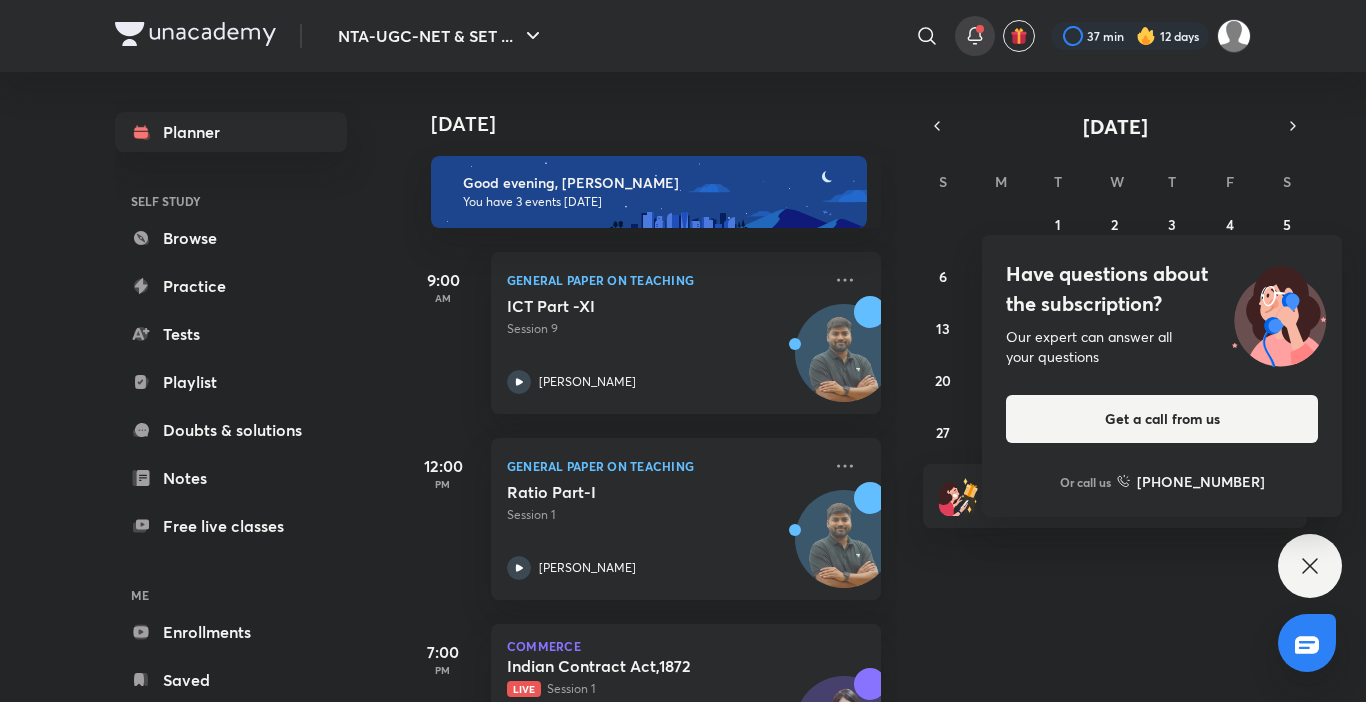 click 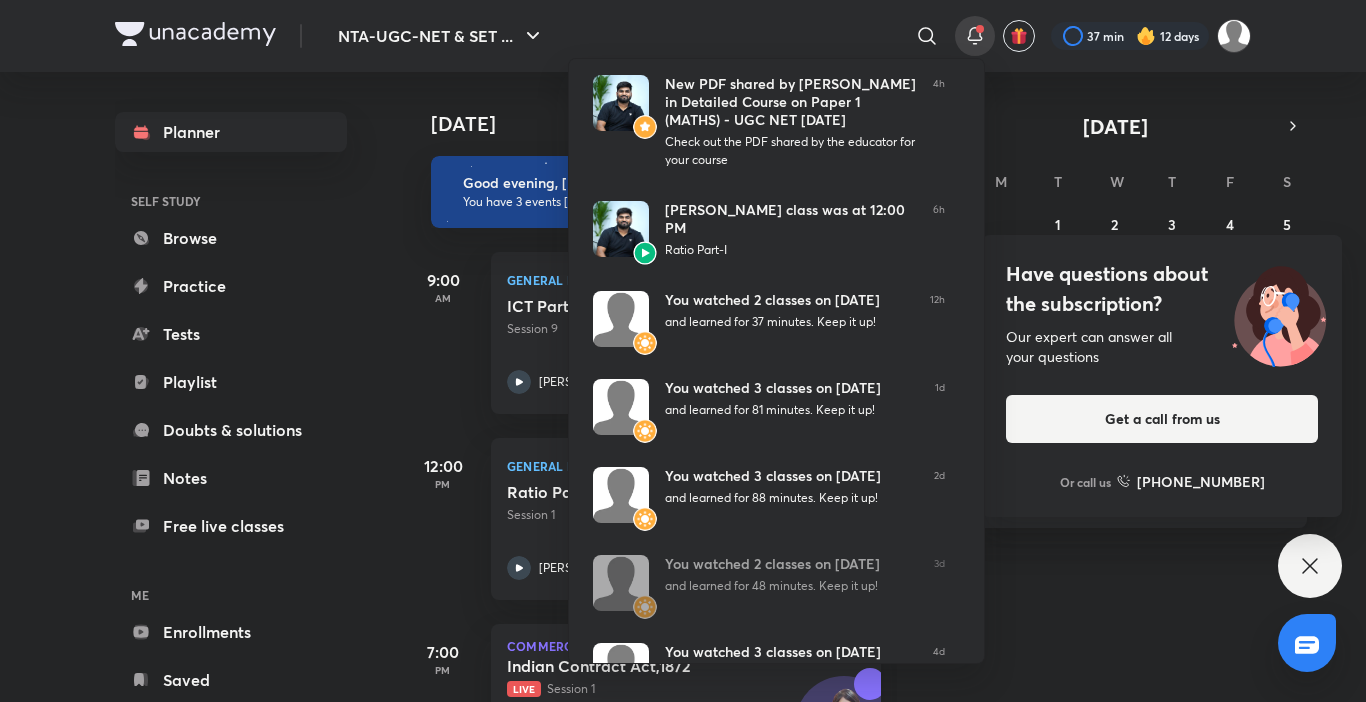 click at bounding box center [683, 351] 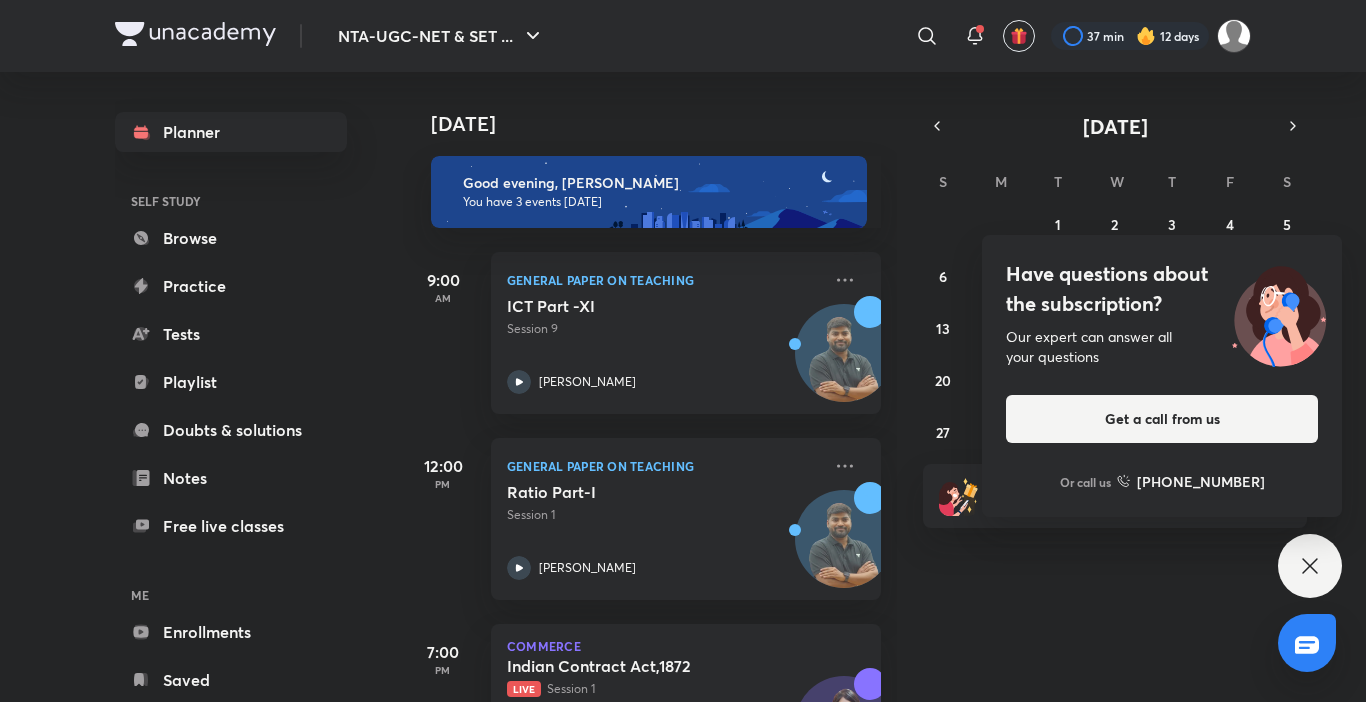 click on "Enrollments" at bounding box center (231, 632) 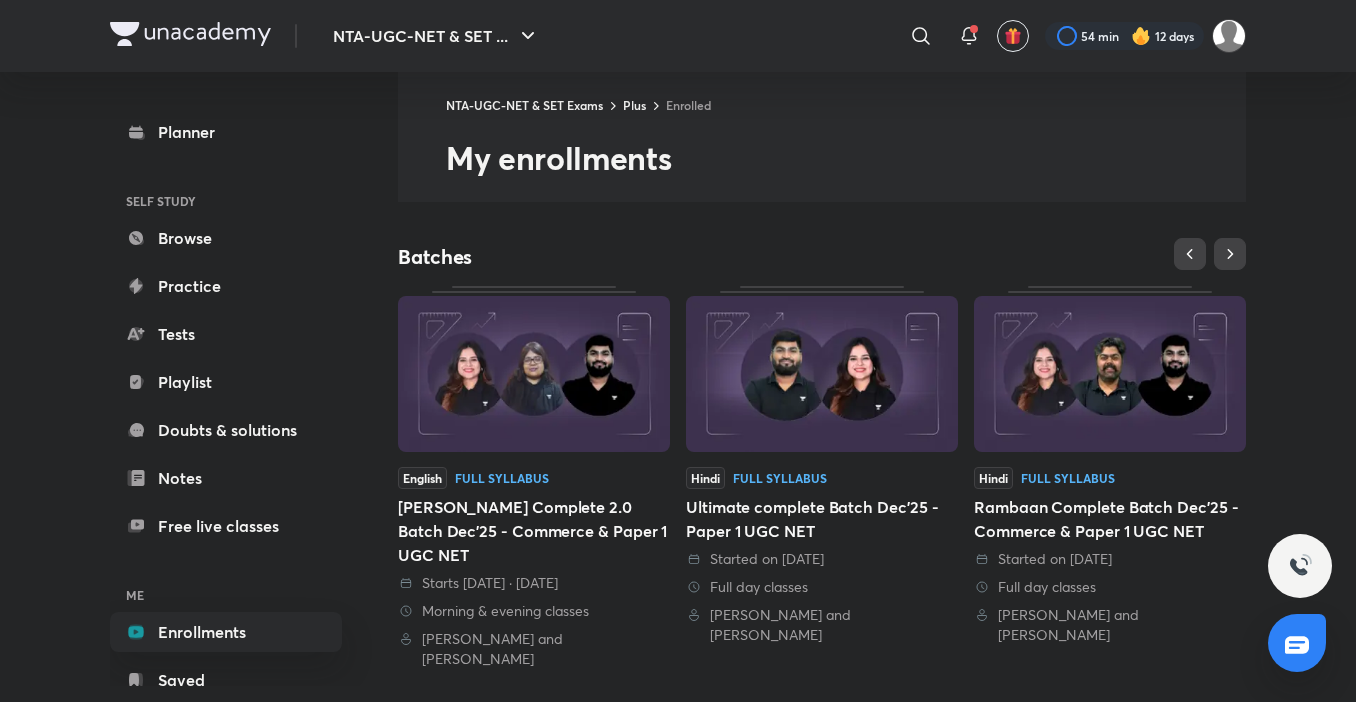 scroll, scrollTop: 160, scrollLeft: 0, axis: vertical 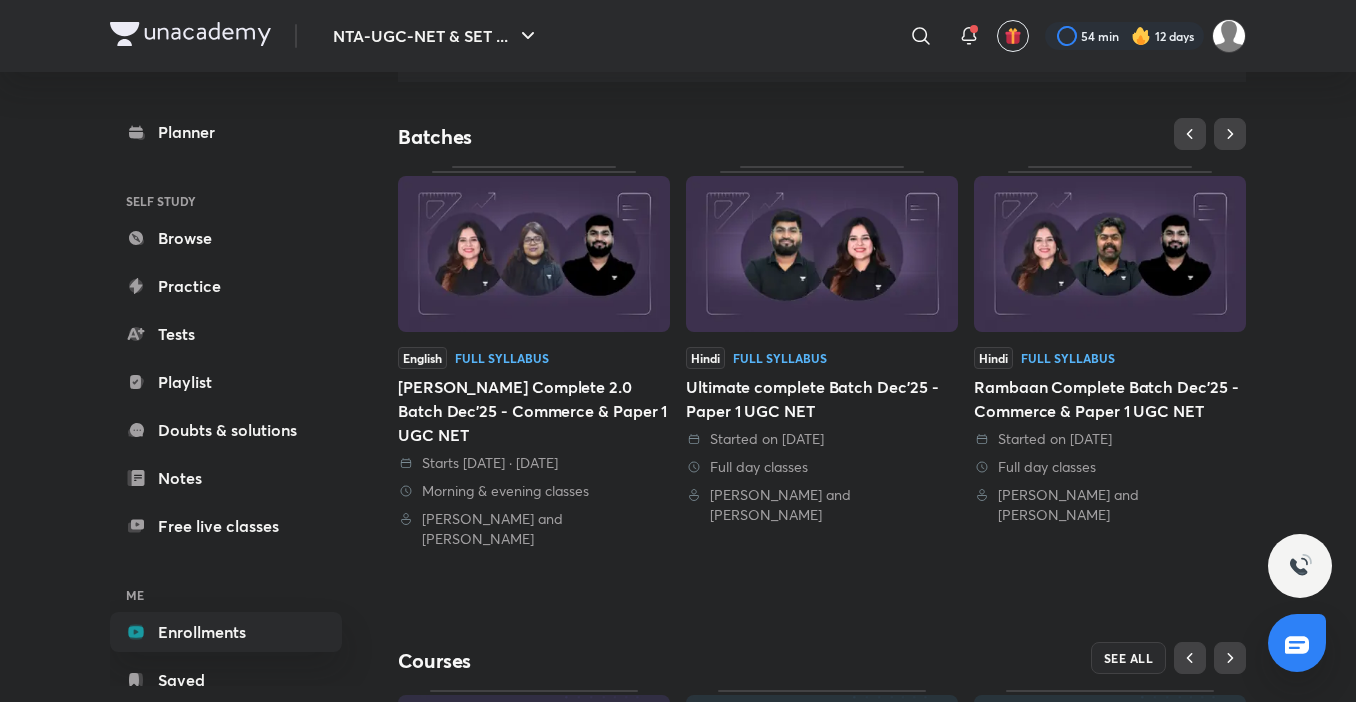 click at bounding box center (1110, 254) 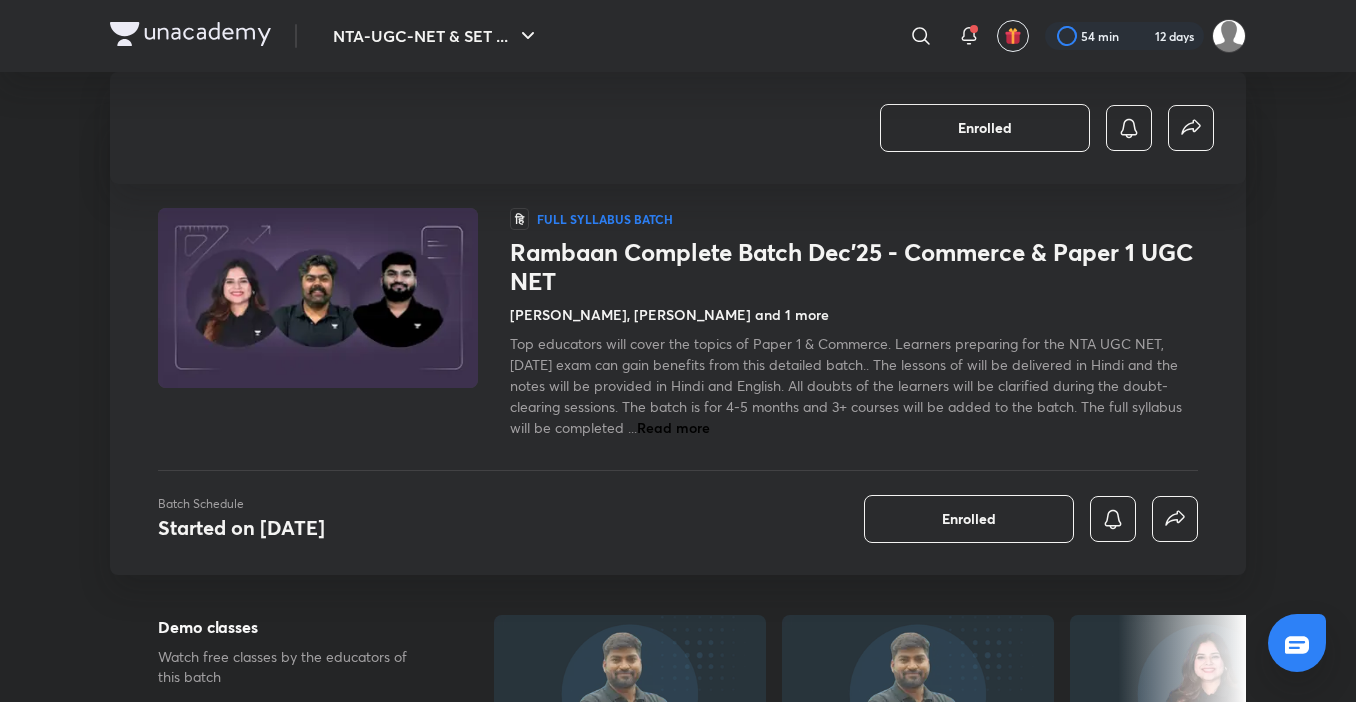 scroll, scrollTop: 680, scrollLeft: 0, axis: vertical 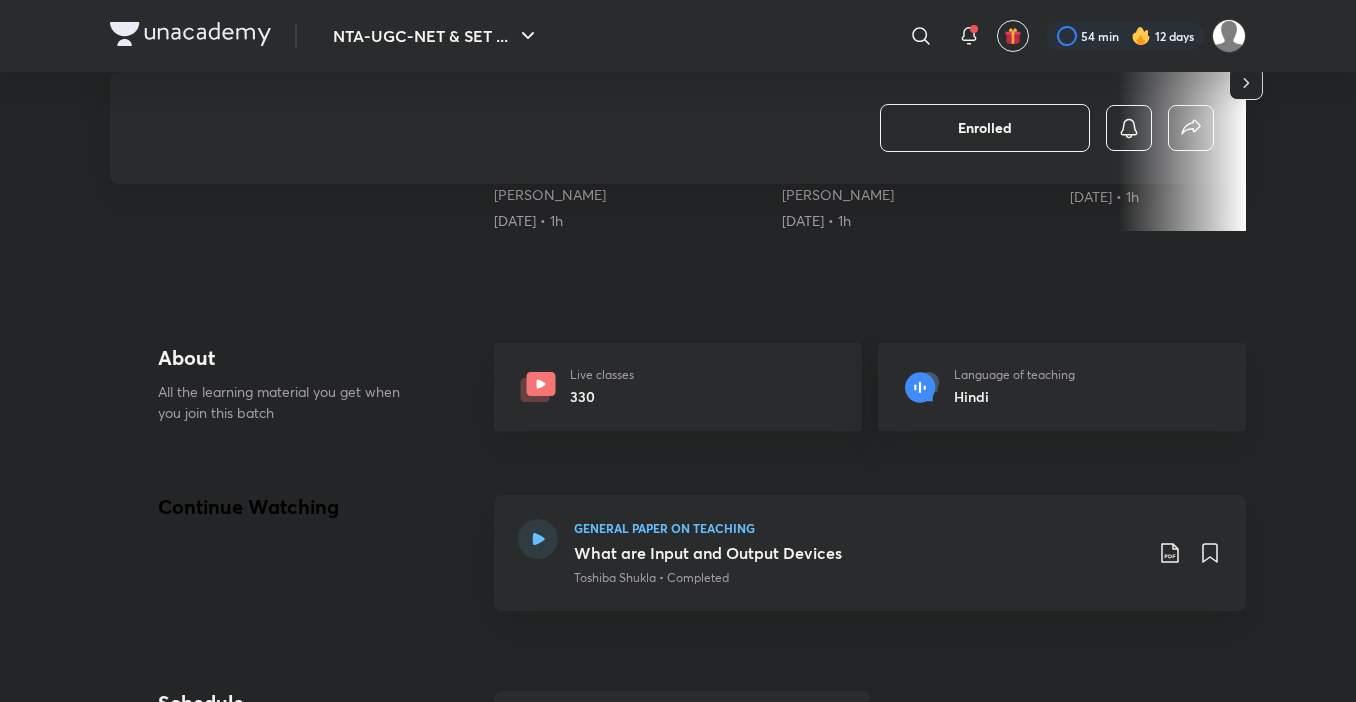 type 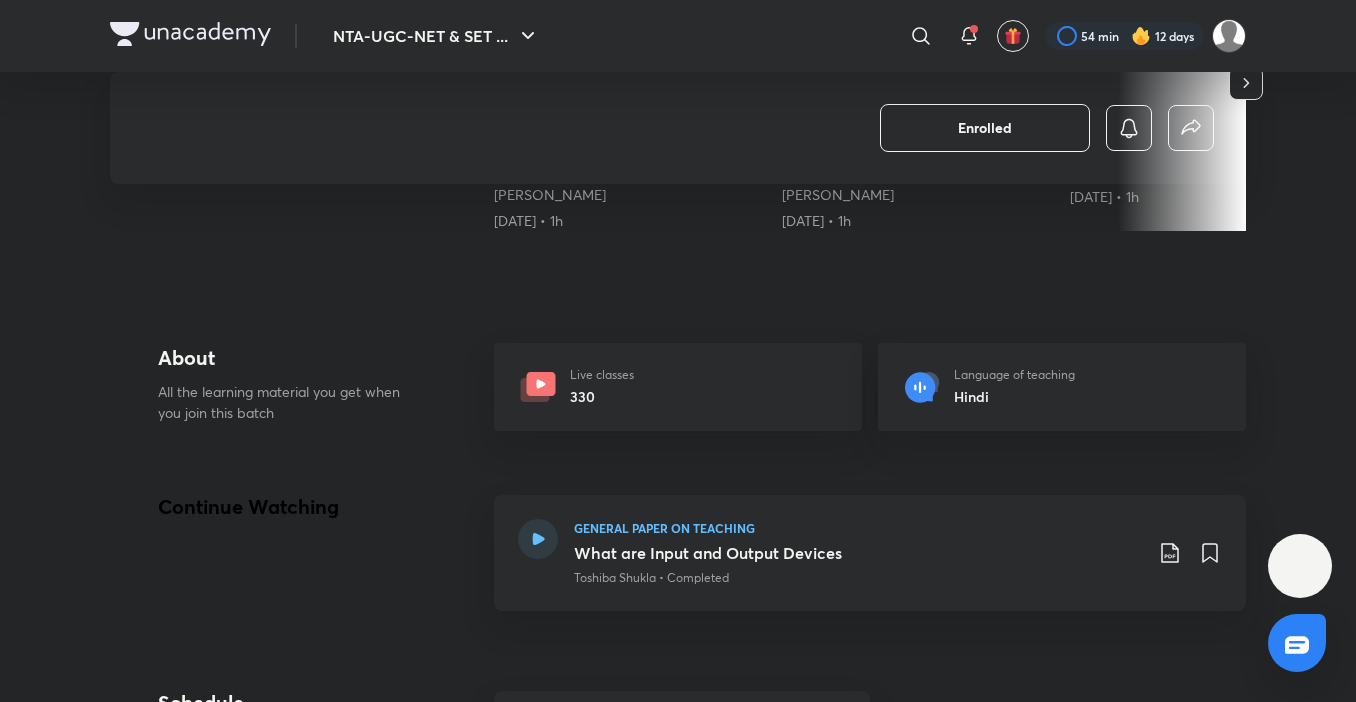 scroll, scrollTop: 720, scrollLeft: 0, axis: vertical 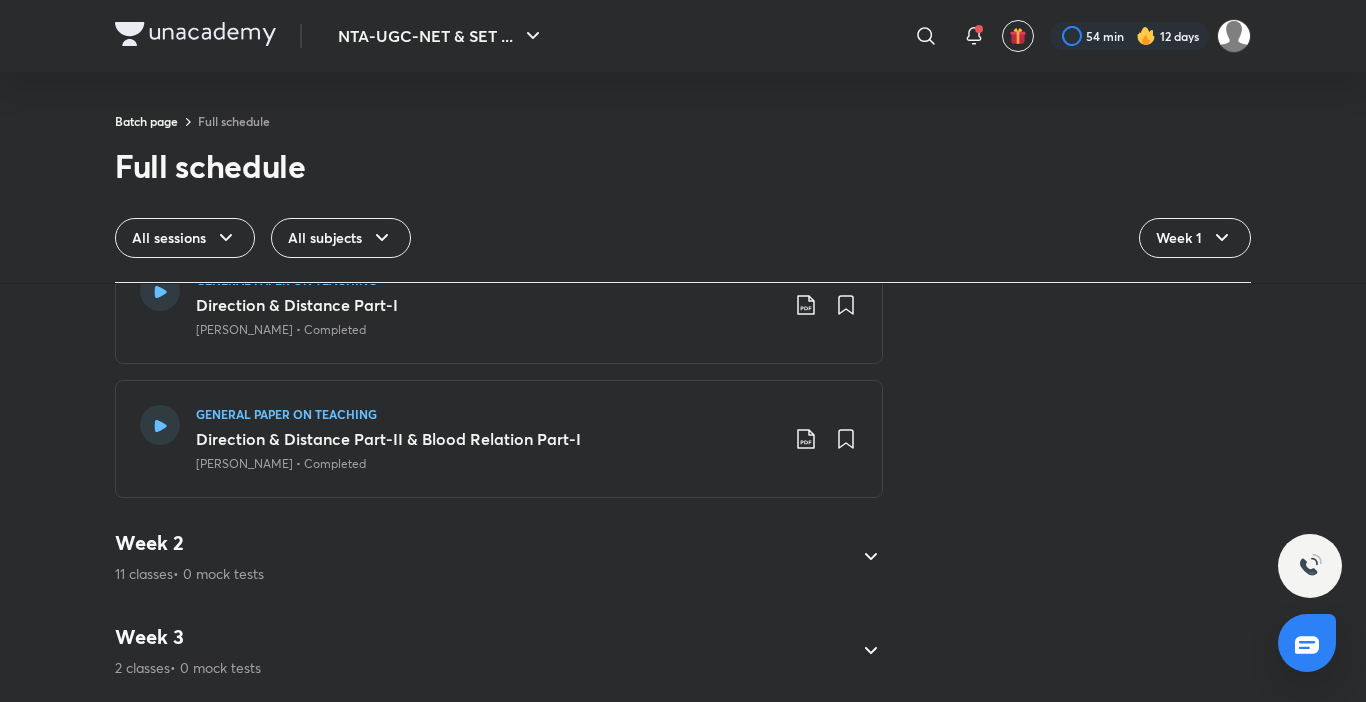 click 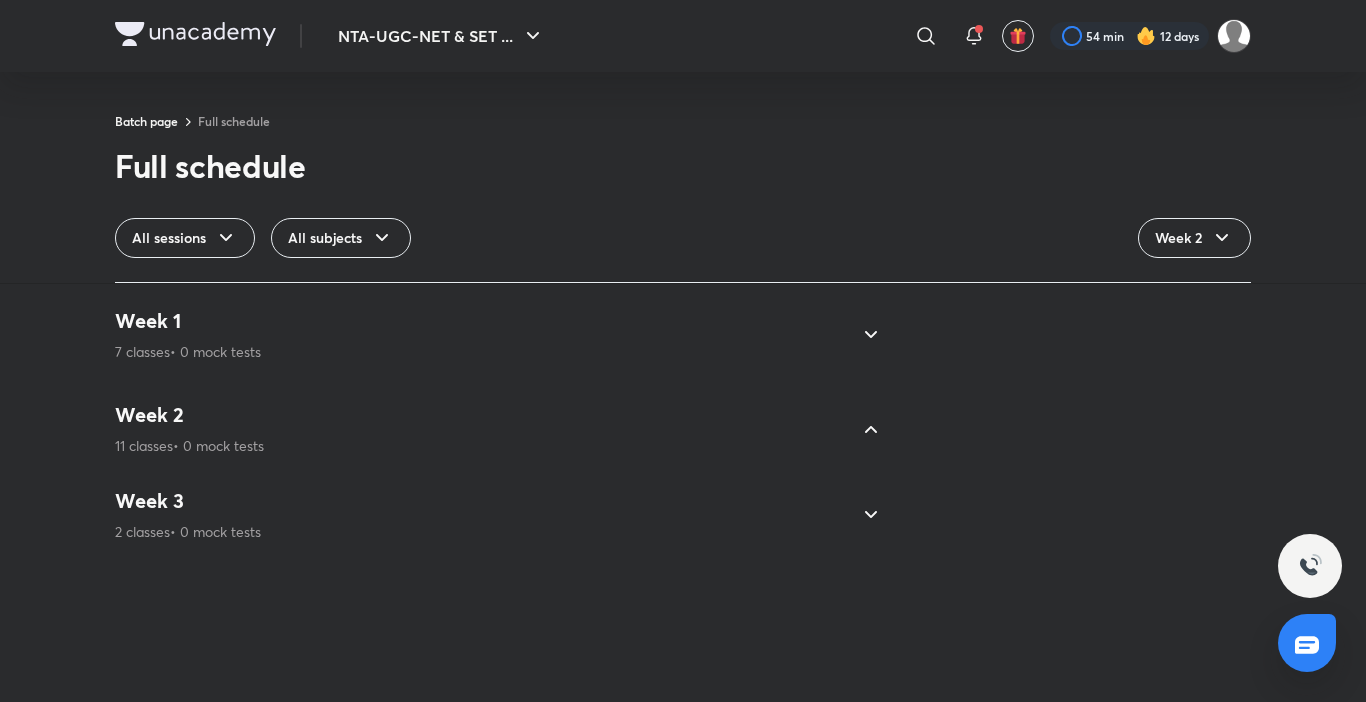 scroll, scrollTop: 0, scrollLeft: 0, axis: both 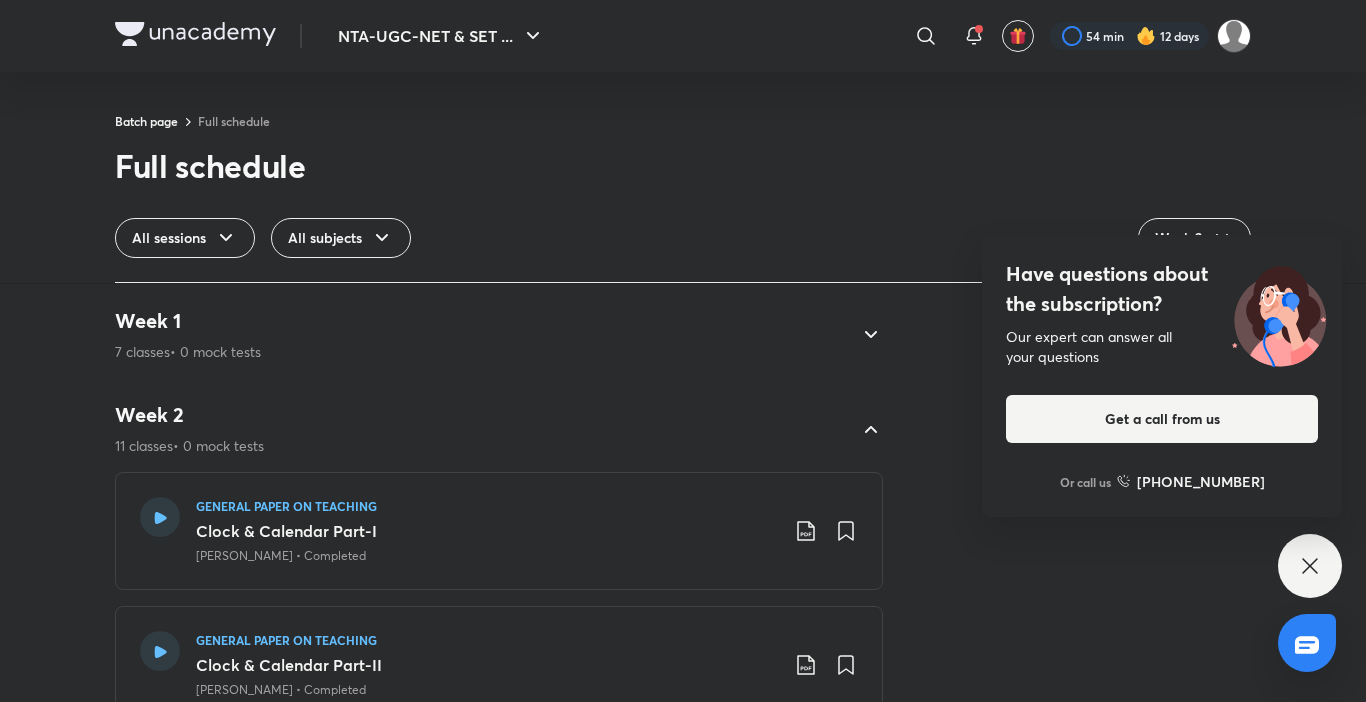 click 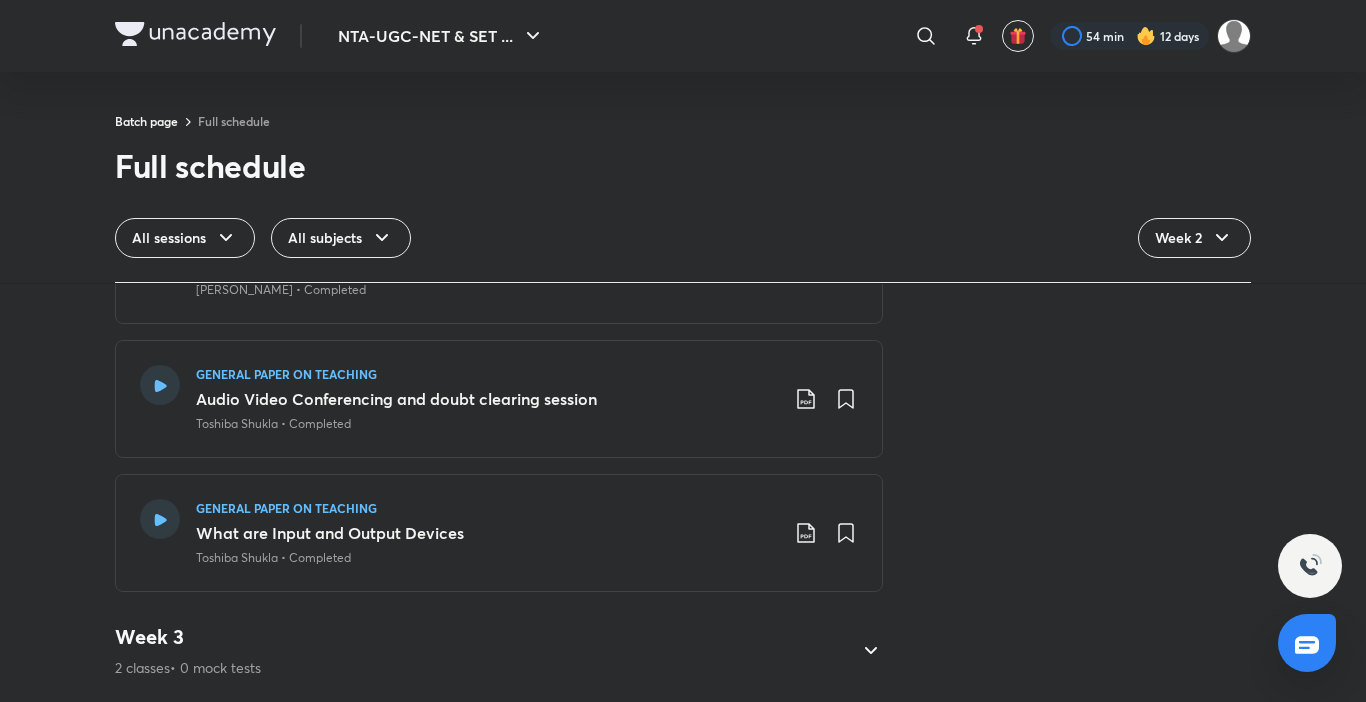 scroll, scrollTop: 1353, scrollLeft: 0, axis: vertical 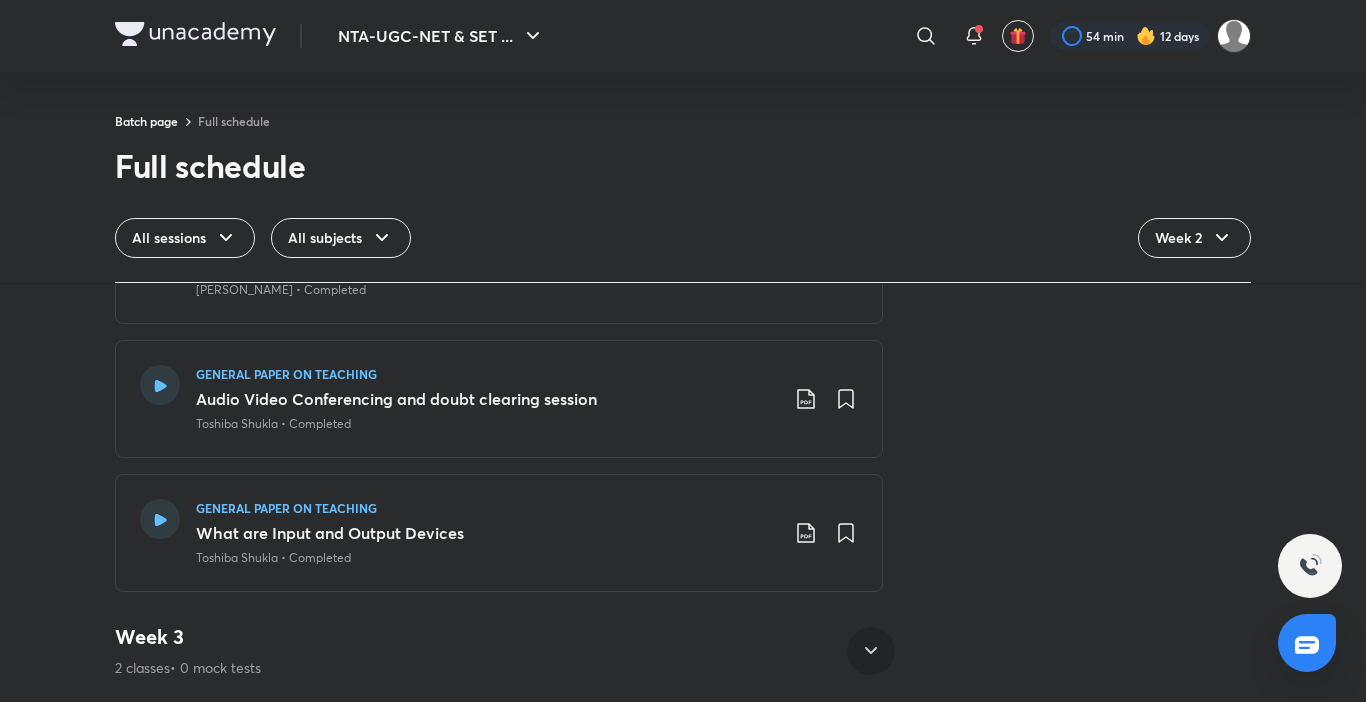 click 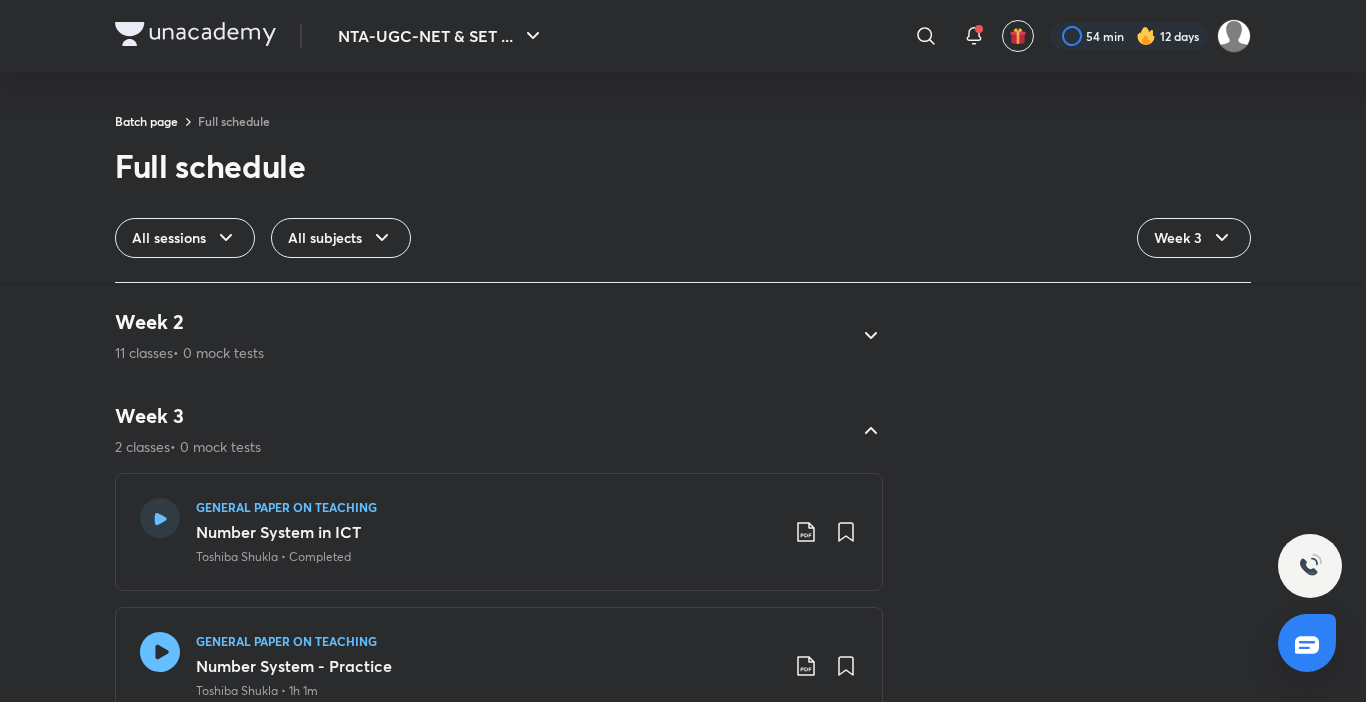 scroll, scrollTop: 147, scrollLeft: 0, axis: vertical 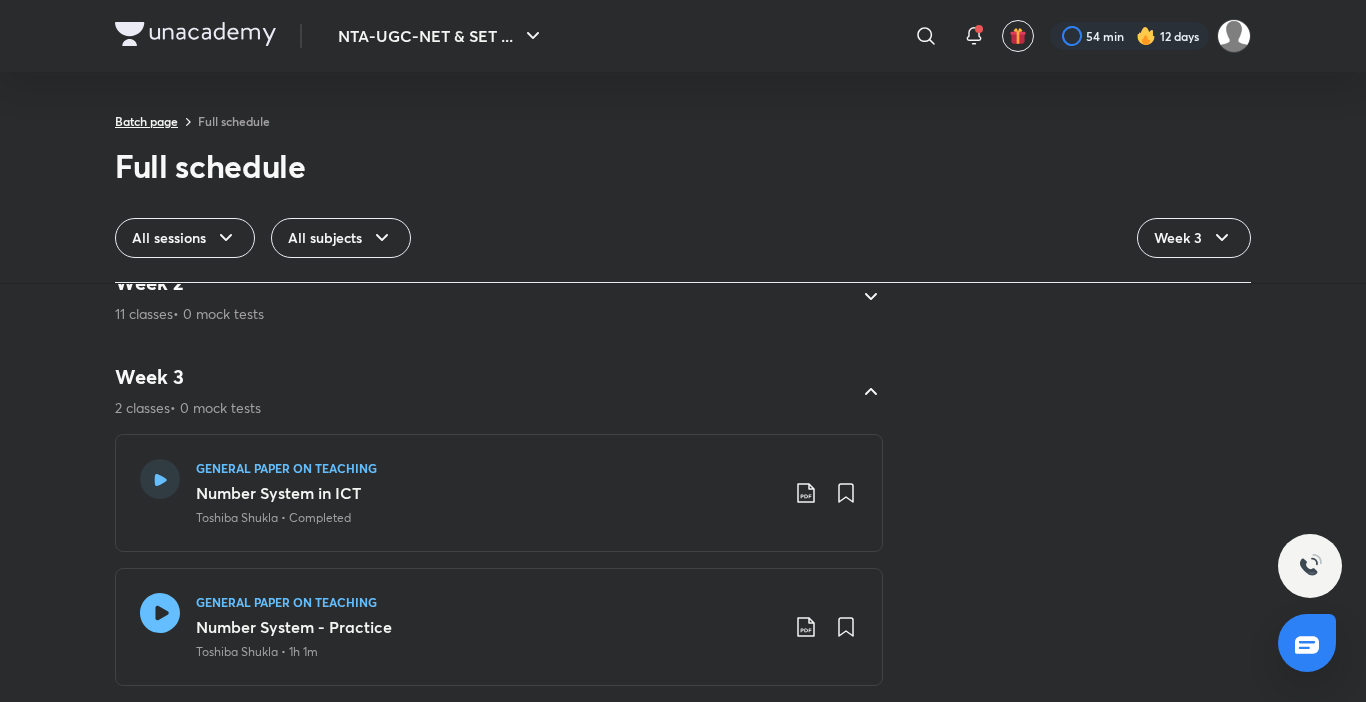 click on "Batch page" at bounding box center (146, 121) 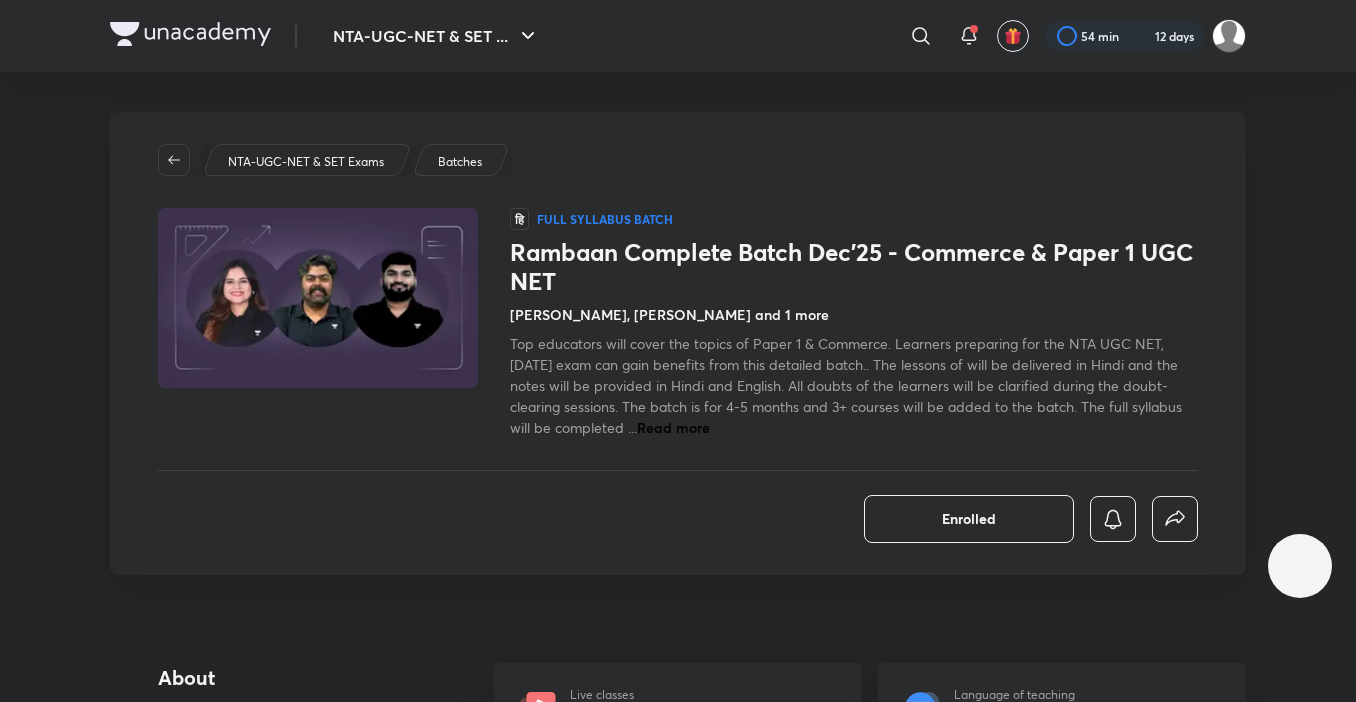 scroll, scrollTop: 0, scrollLeft: 0, axis: both 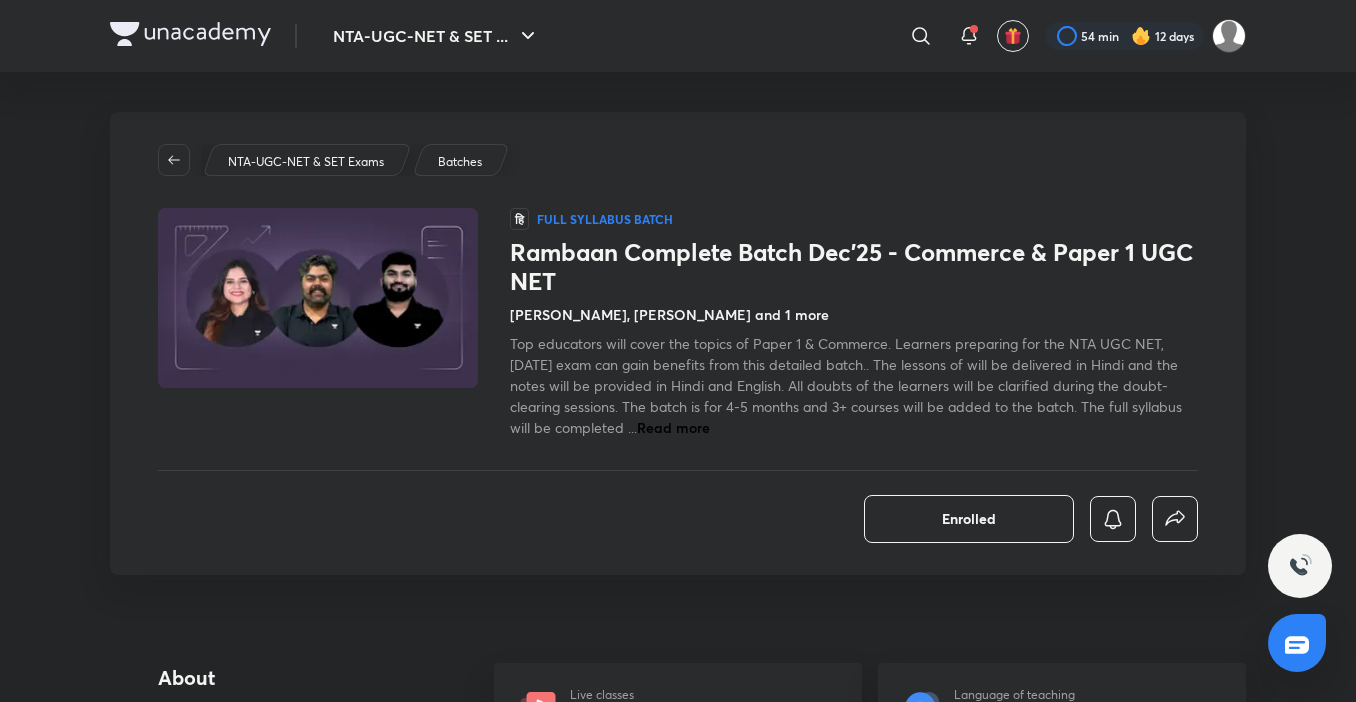 click 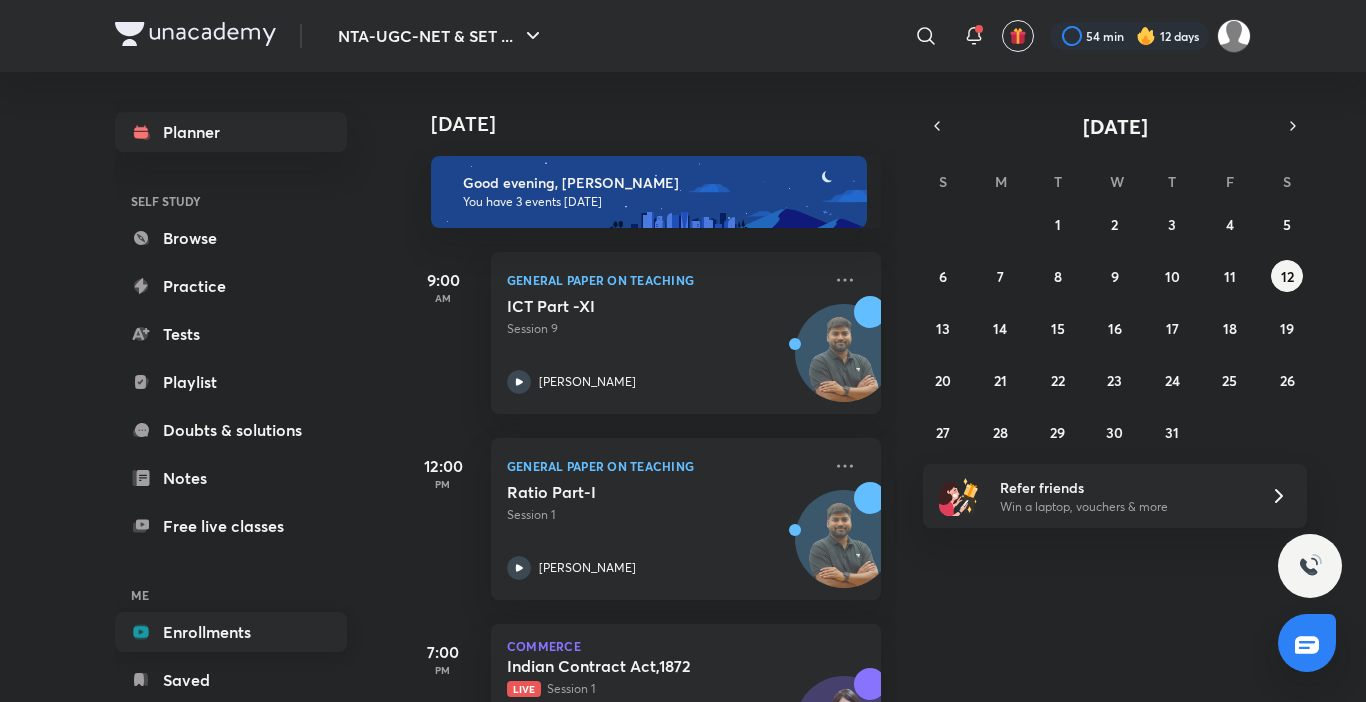 click on "Enrollments" at bounding box center [231, 632] 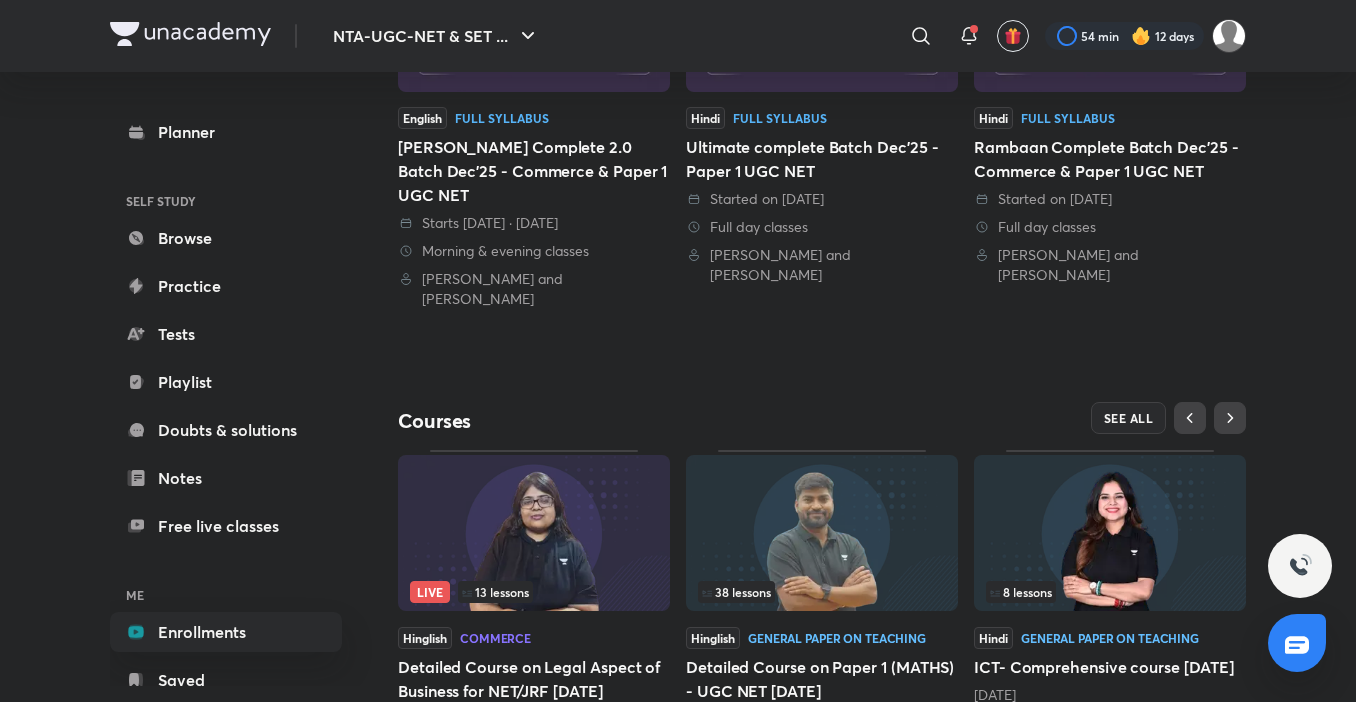 scroll, scrollTop: 475, scrollLeft: 0, axis: vertical 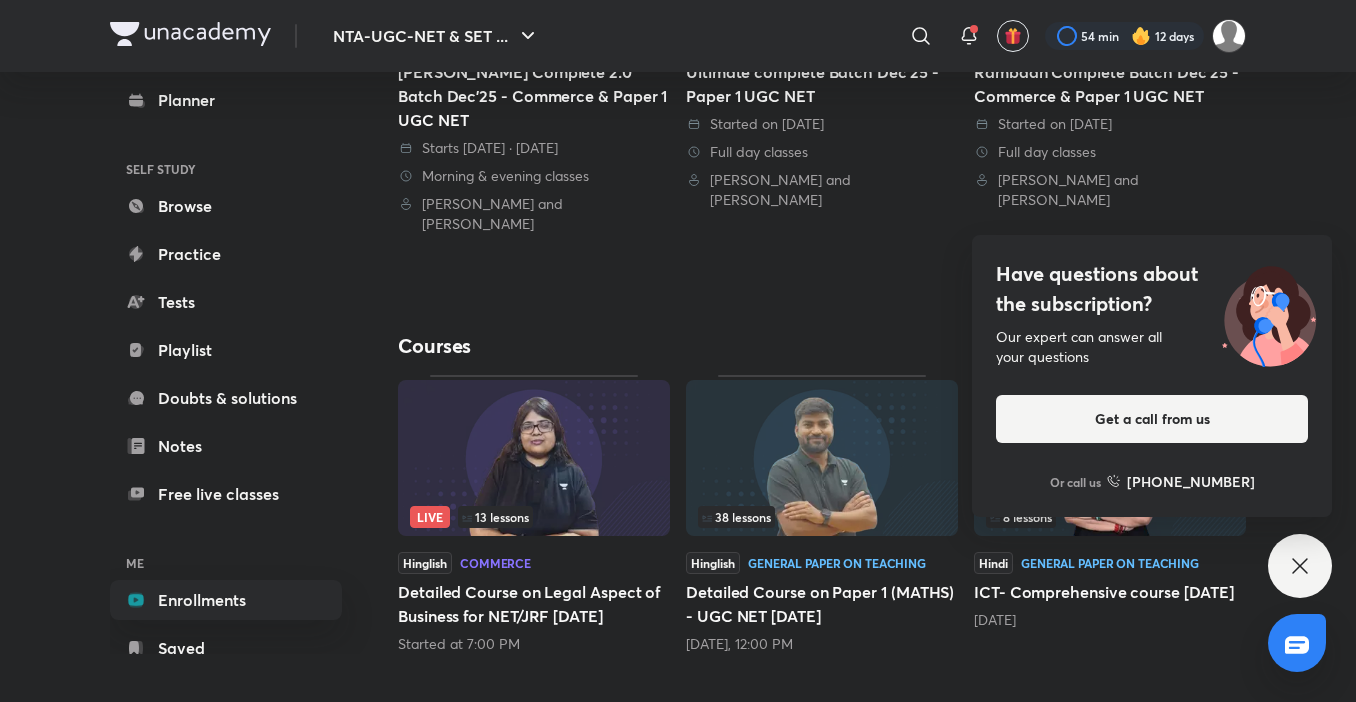 click on "Have questions about the subscription? Our expert can answer all your questions Get a call from us Or call us +91 8585858585" at bounding box center (1300, 566) 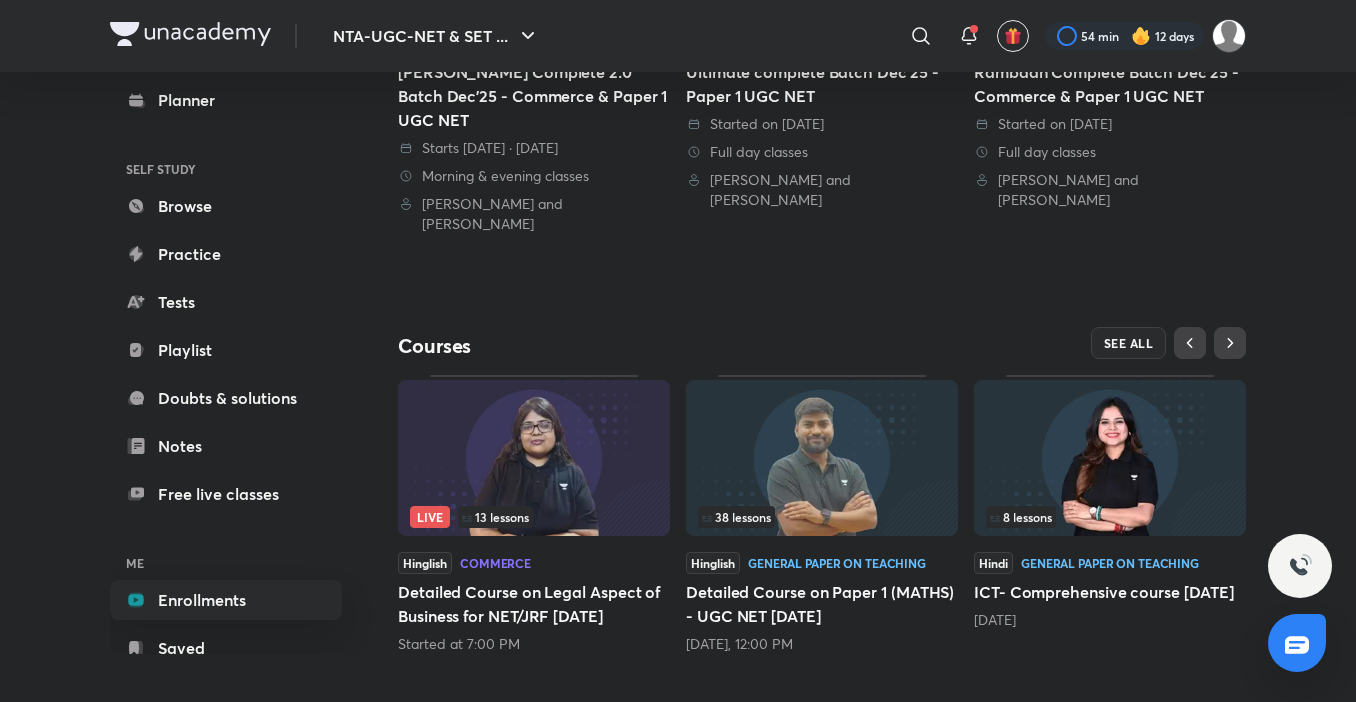 click on "38   lessons" at bounding box center (736, 517) 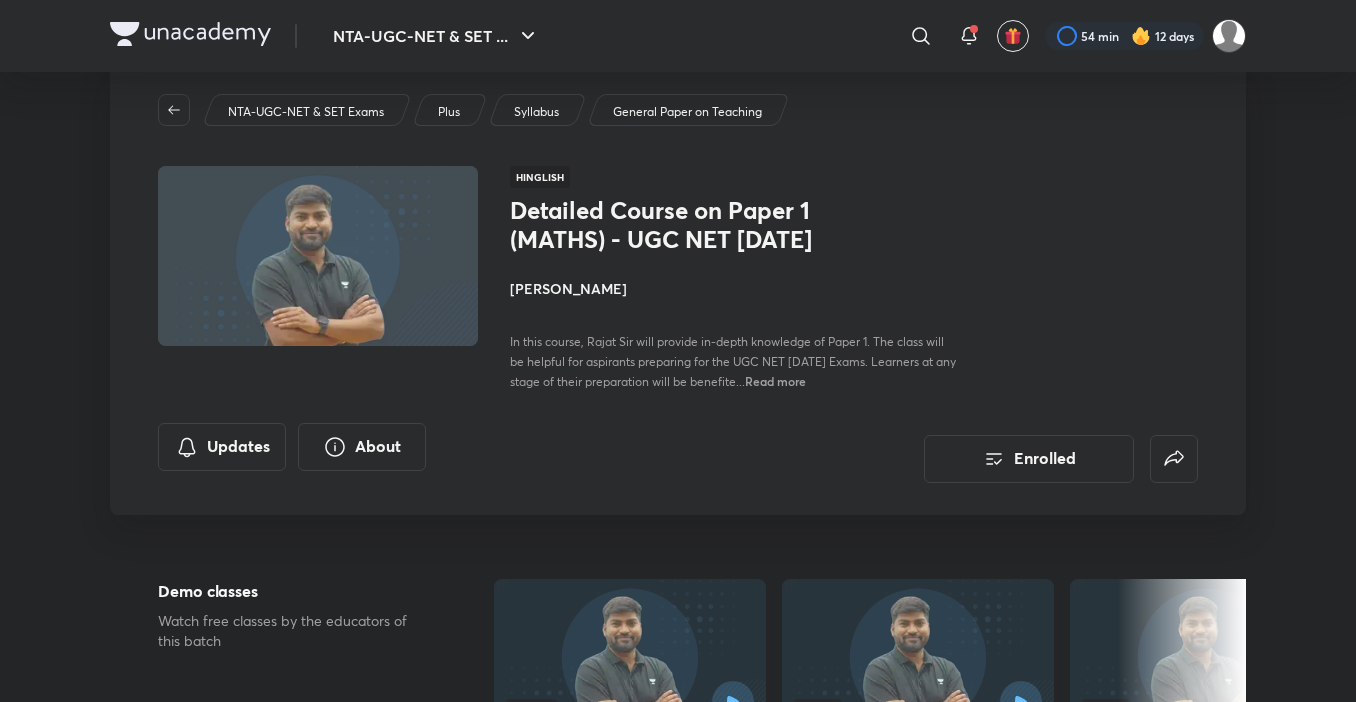 scroll, scrollTop: 0, scrollLeft: 0, axis: both 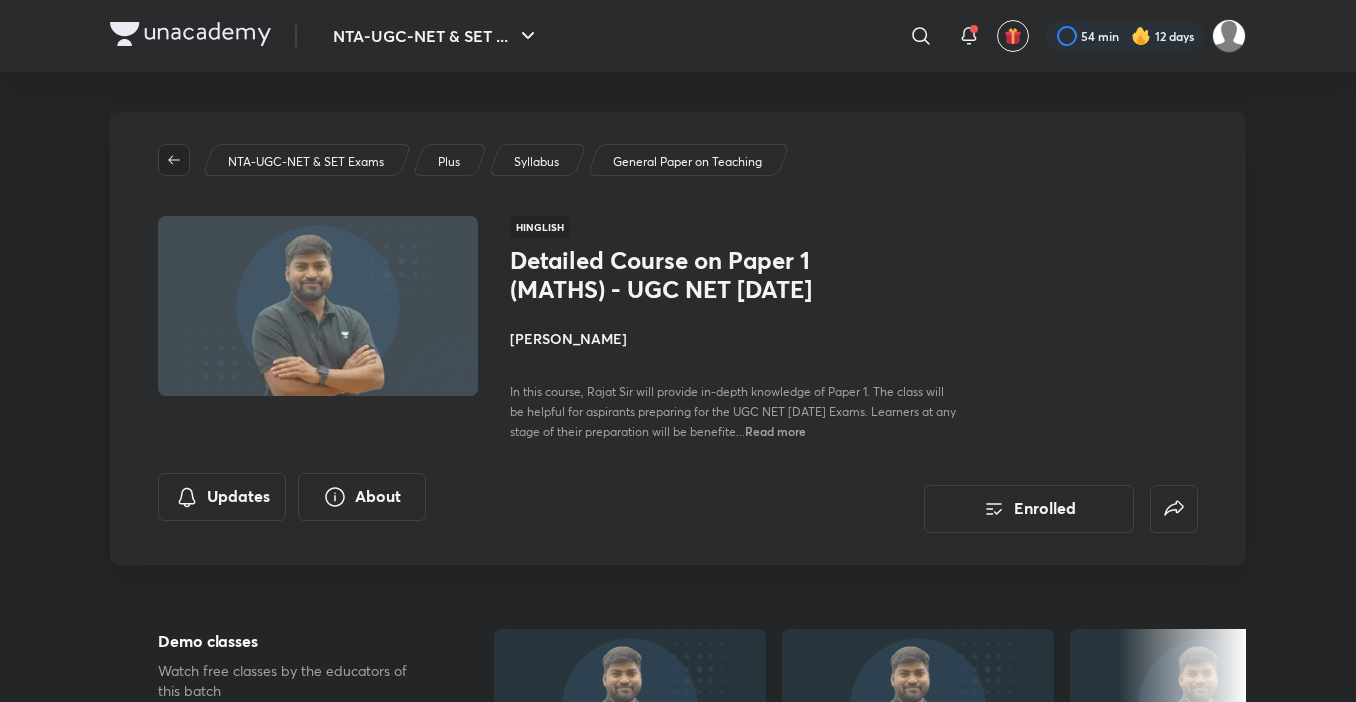 click 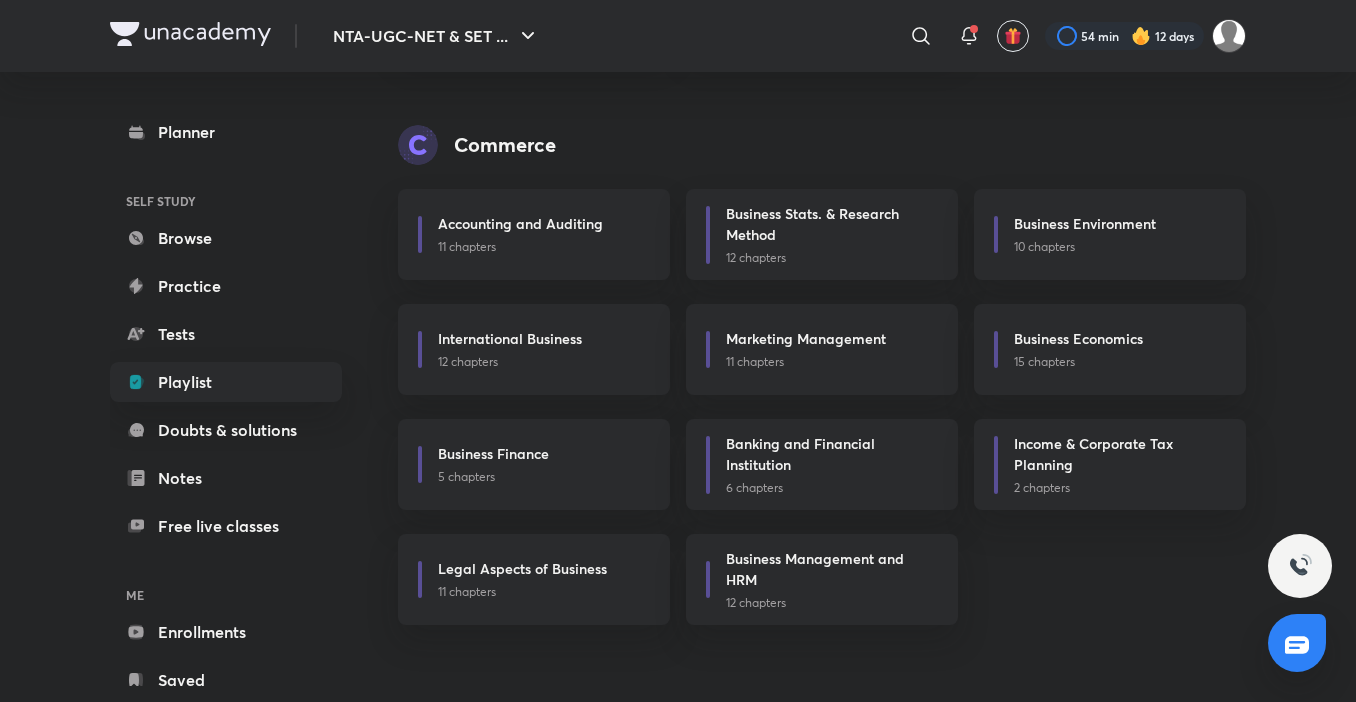 scroll, scrollTop: 666, scrollLeft: 0, axis: vertical 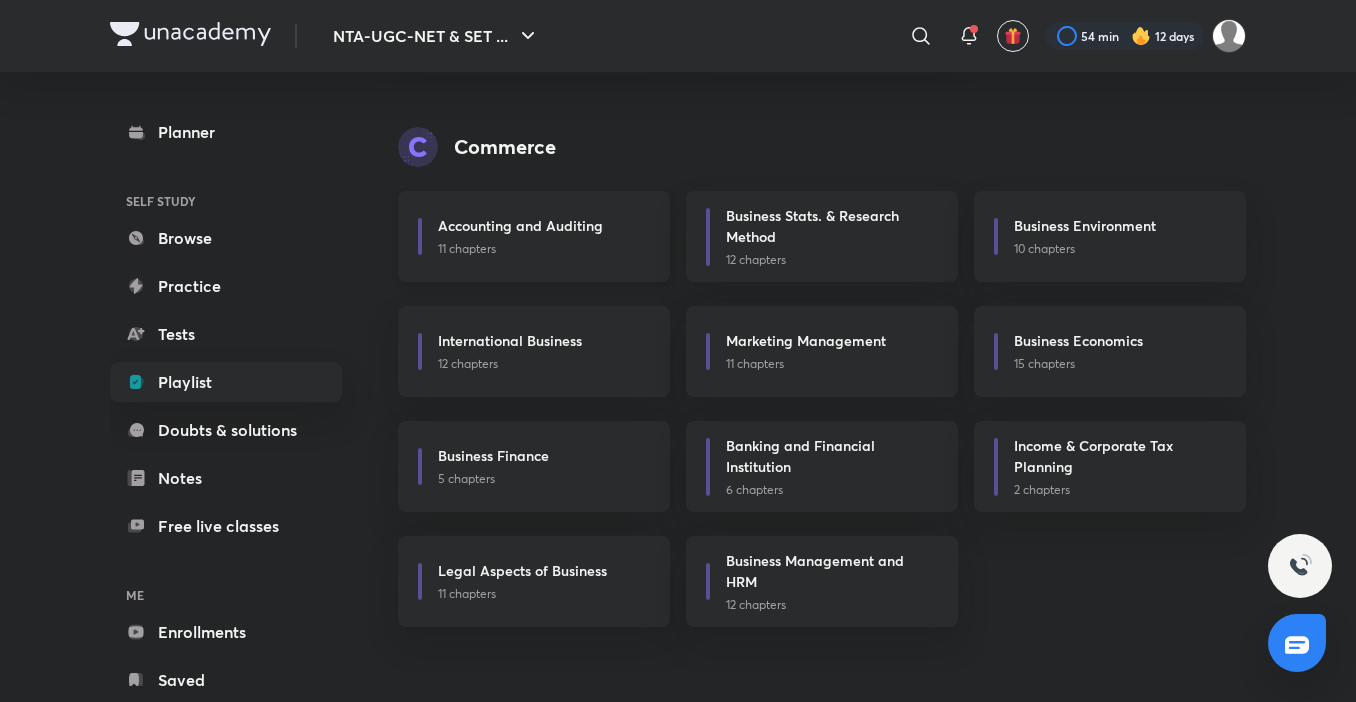click on "Accounting and Auditing" at bounding box center (520, 225) 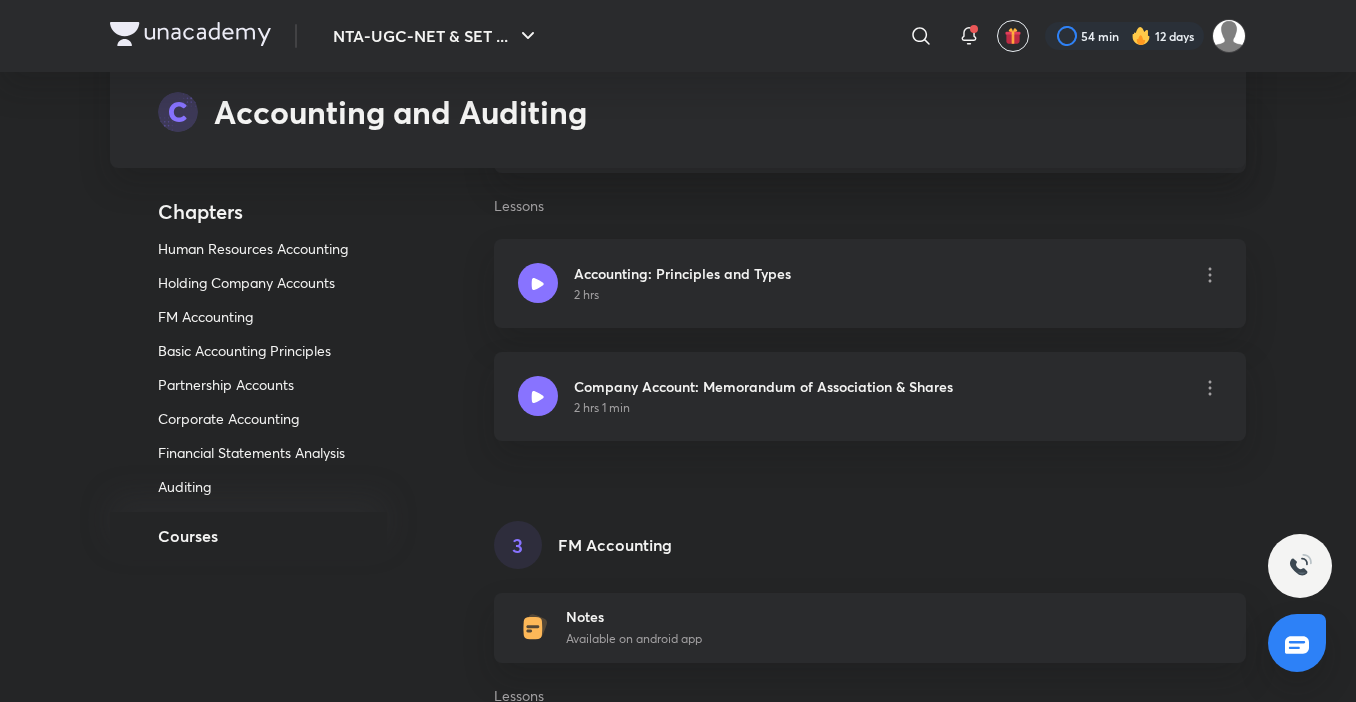 scroll, scrollTop: 0, scrollLeft: 0, axis: both 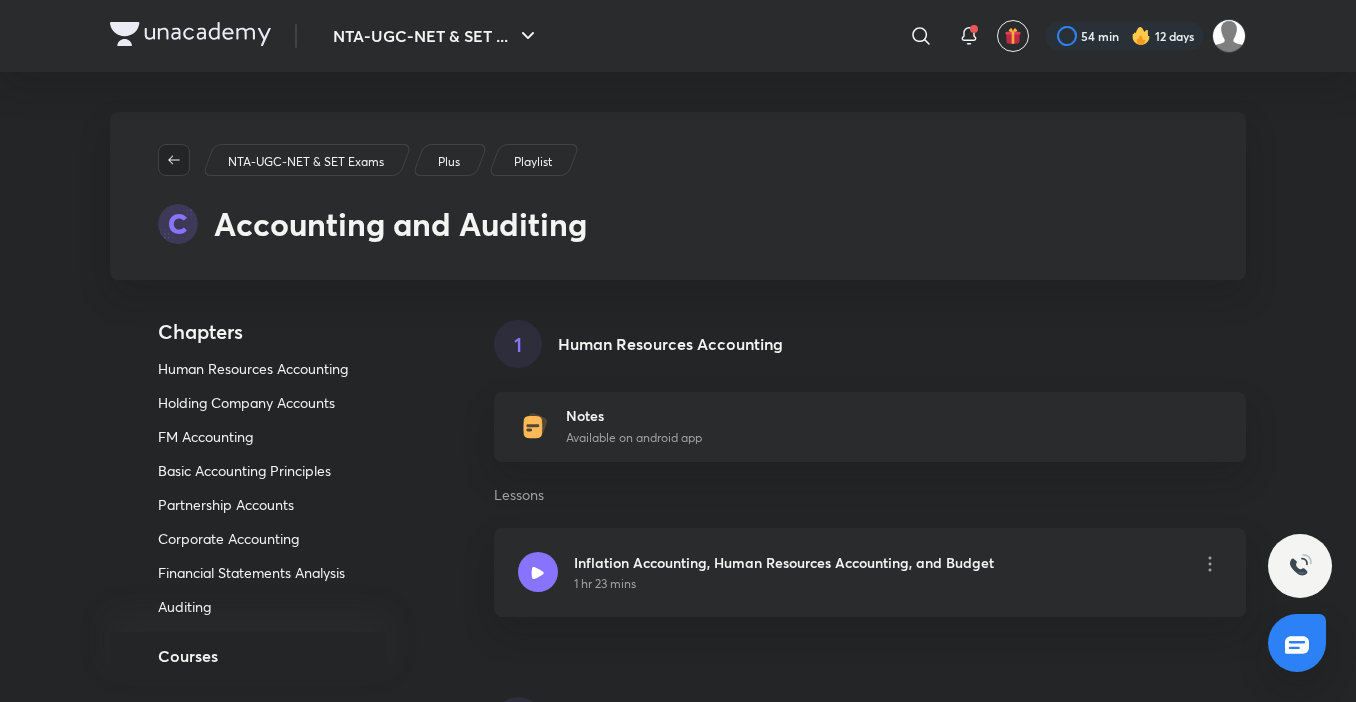 click 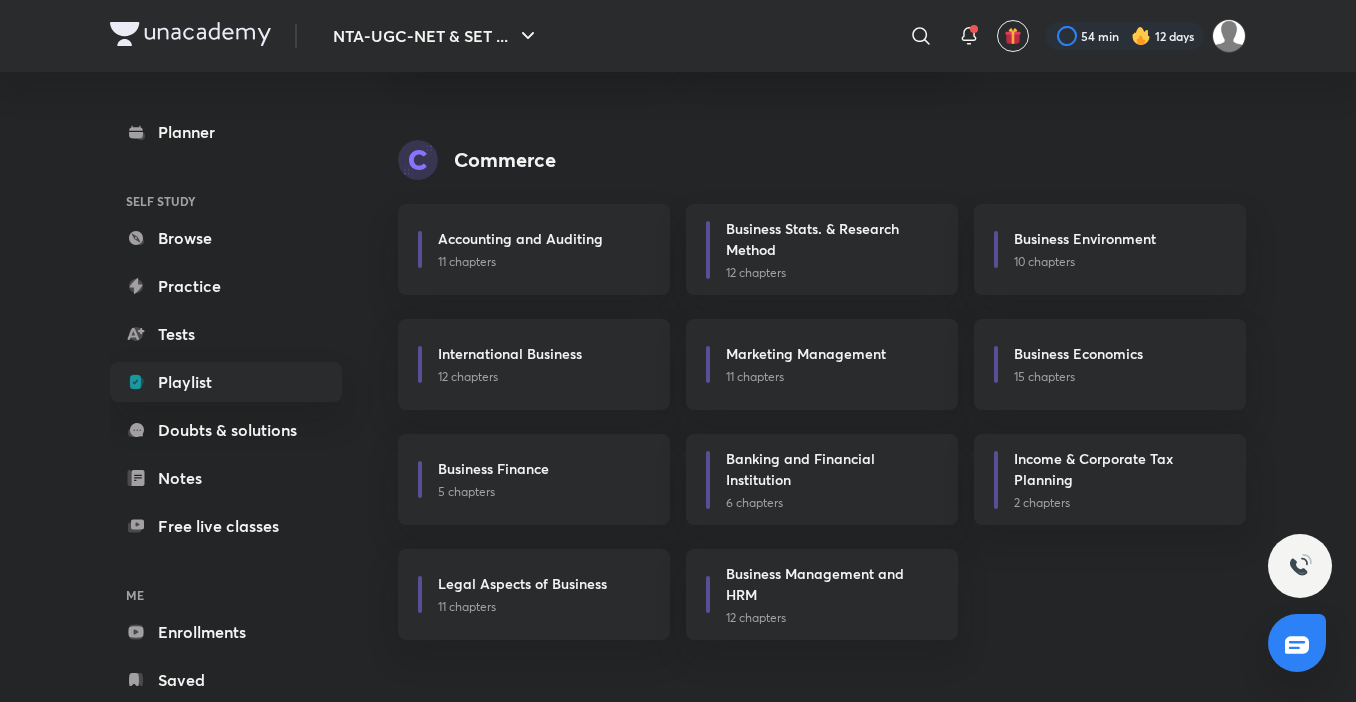 scroll, scrollTop: 680, scrollLeft: 0, axis: vertical 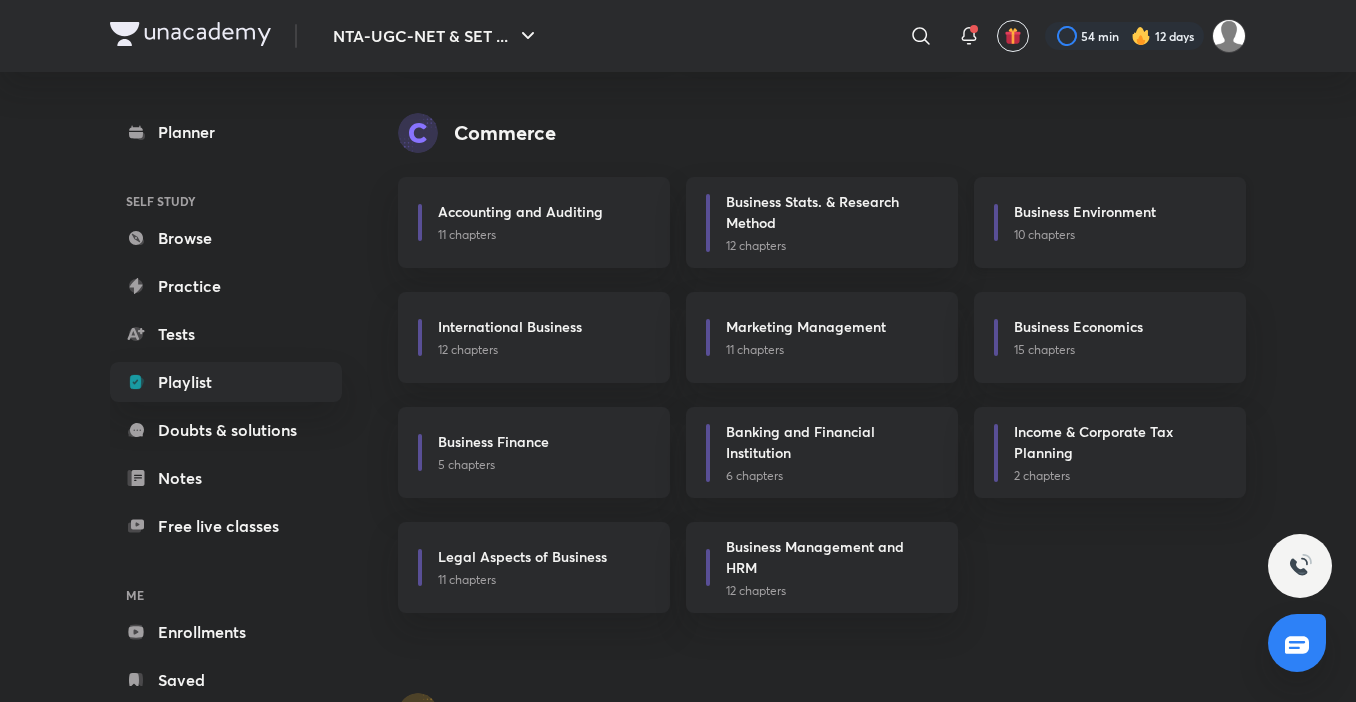 click on "Business Environment" at bounding box center [1085, 211] 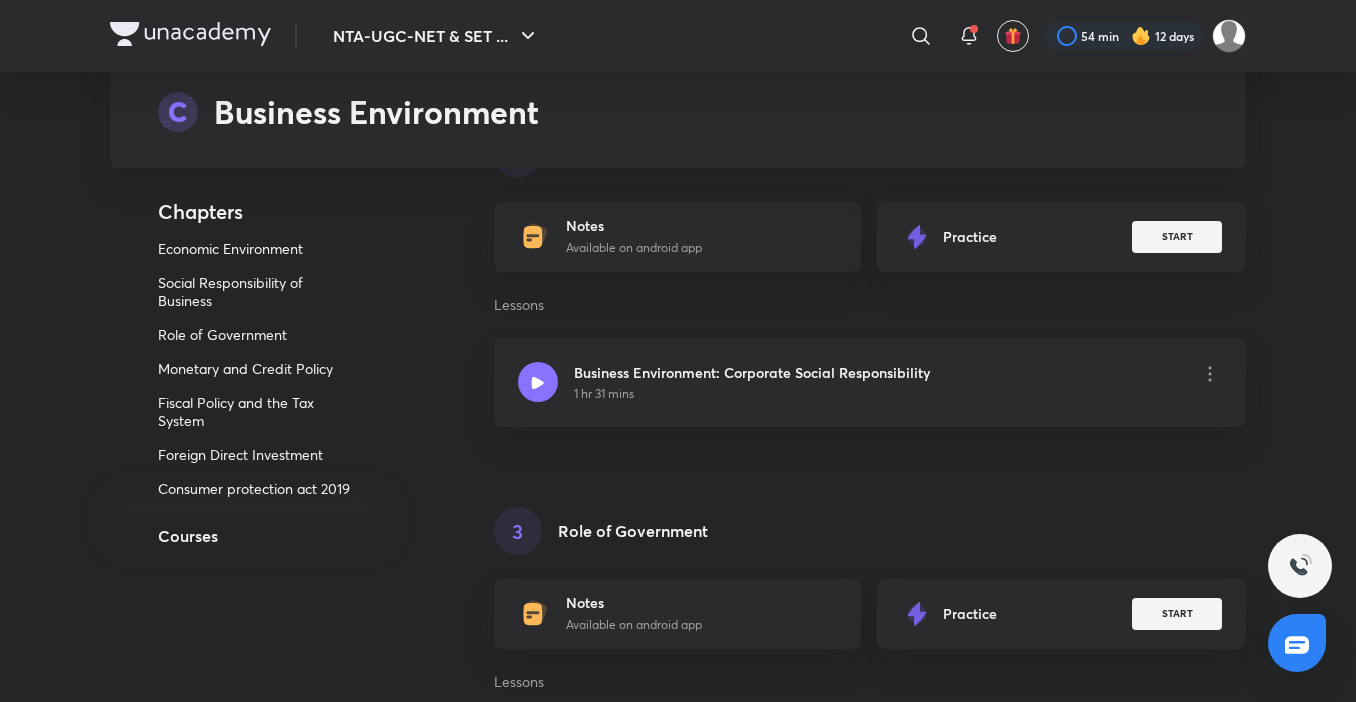 scroll, scrollTop: 0, scrollLeft: 0, axis: both 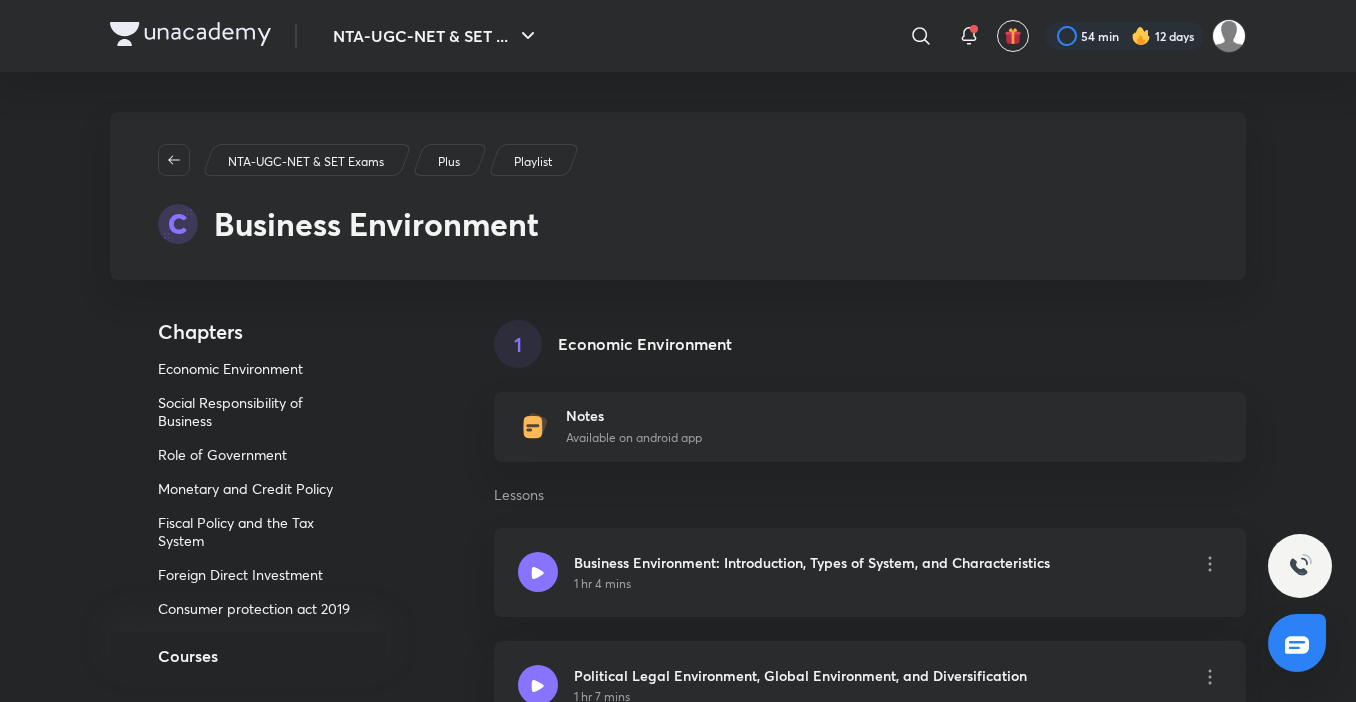 click 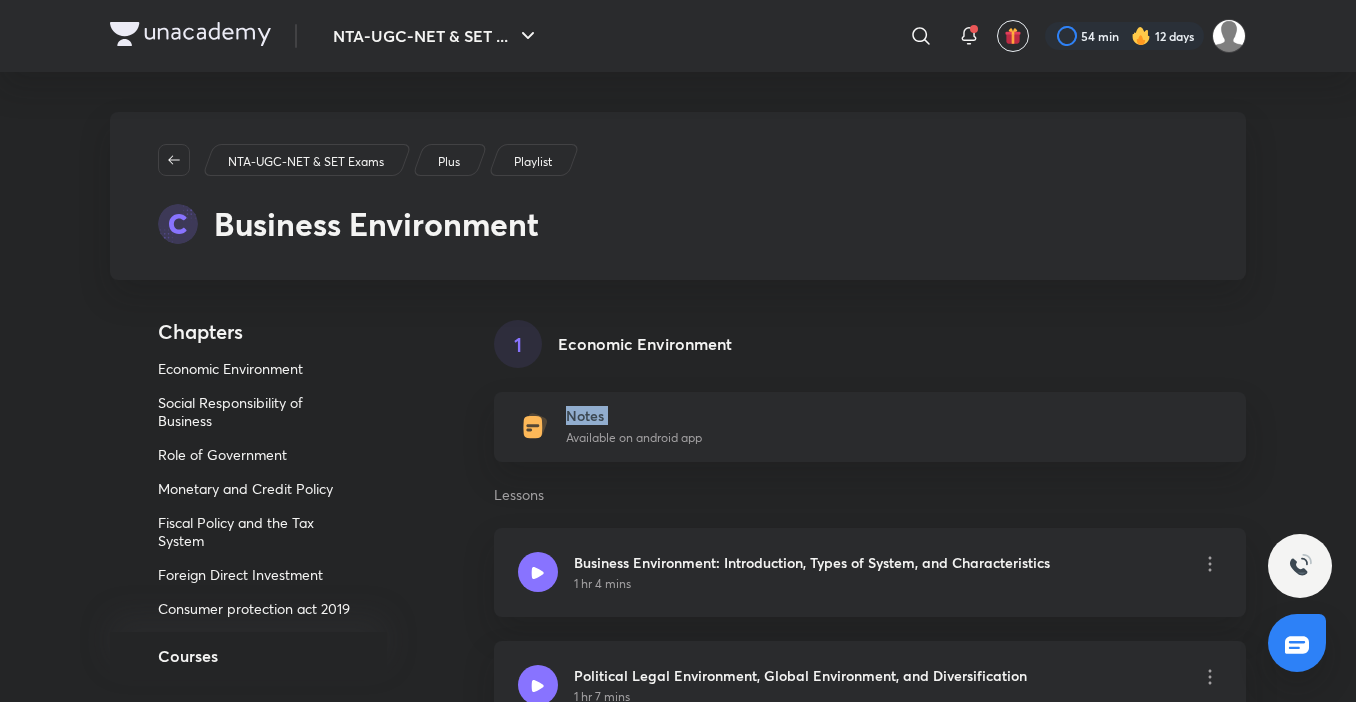 click 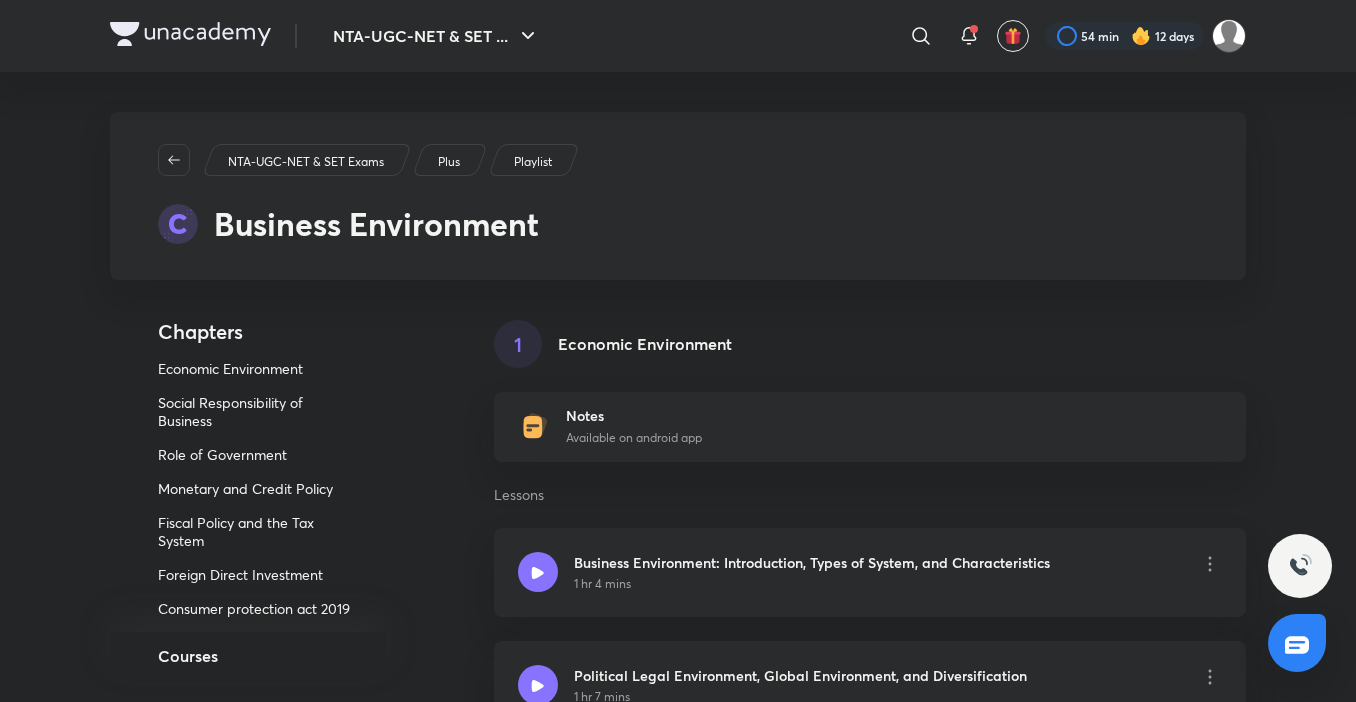 click 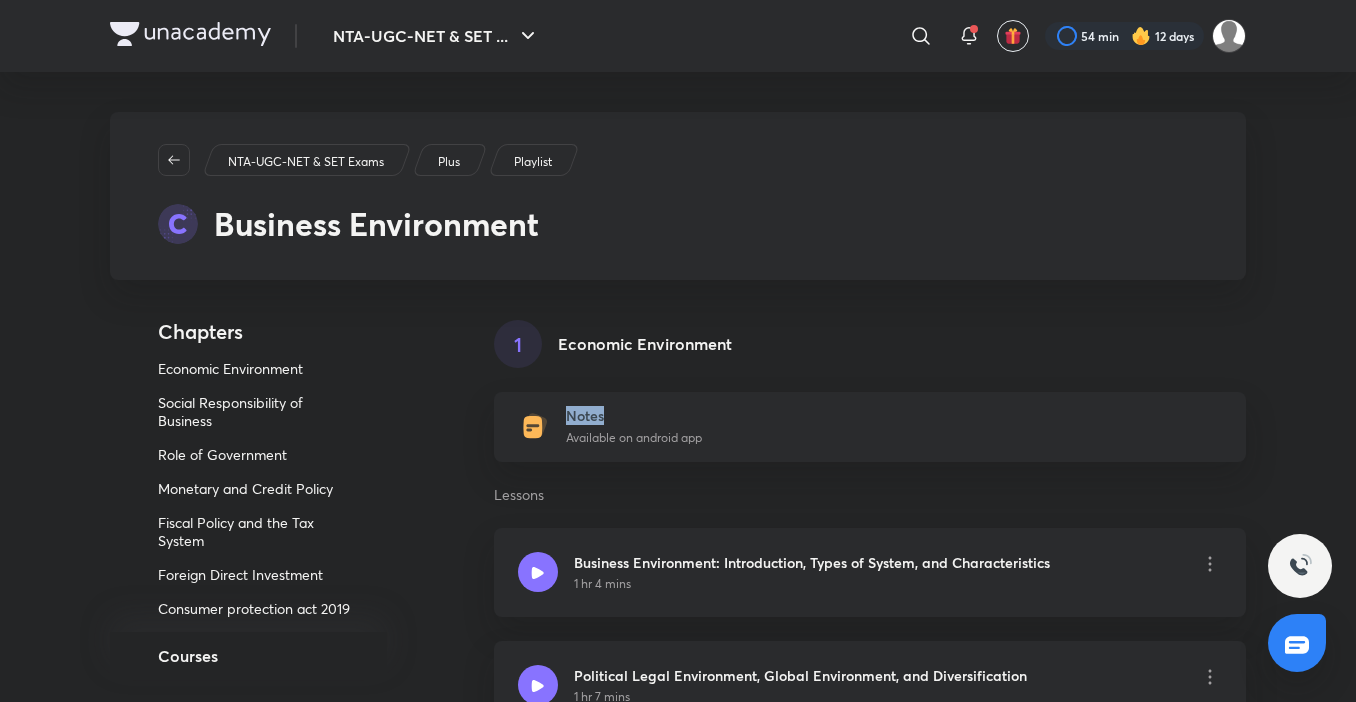 click 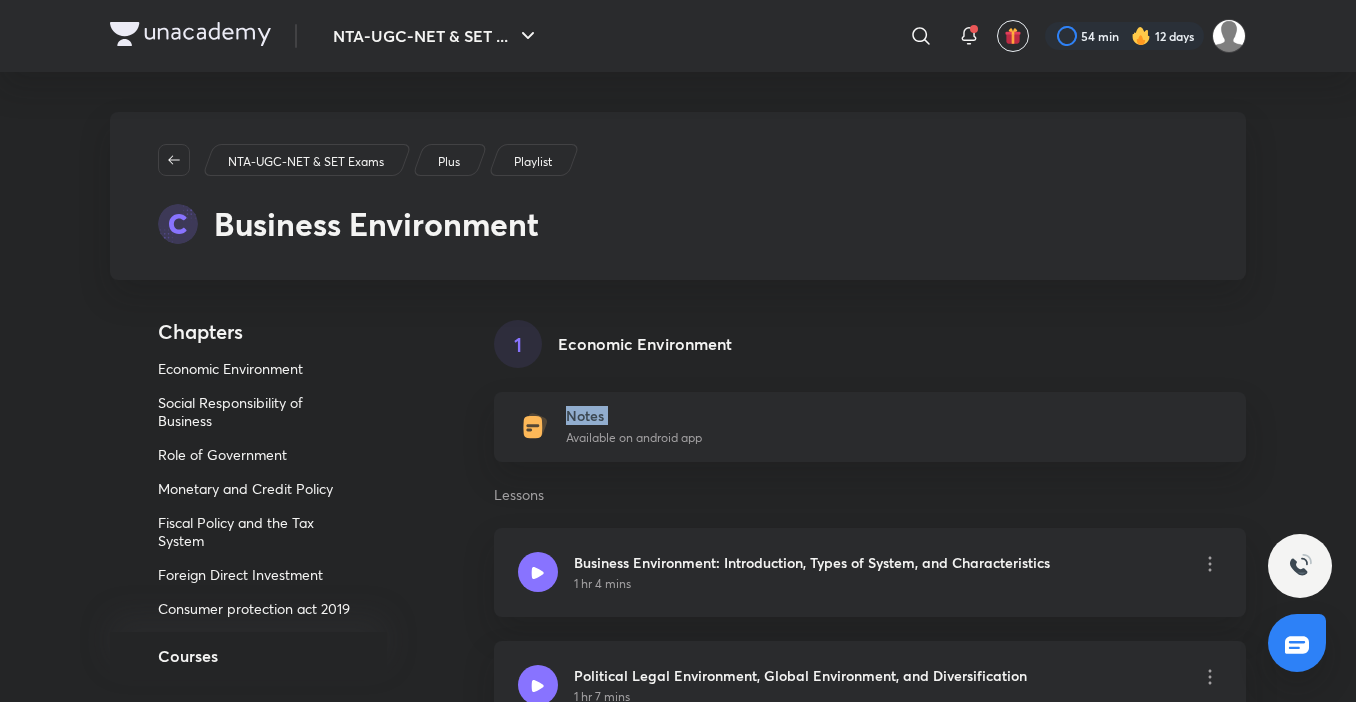 click 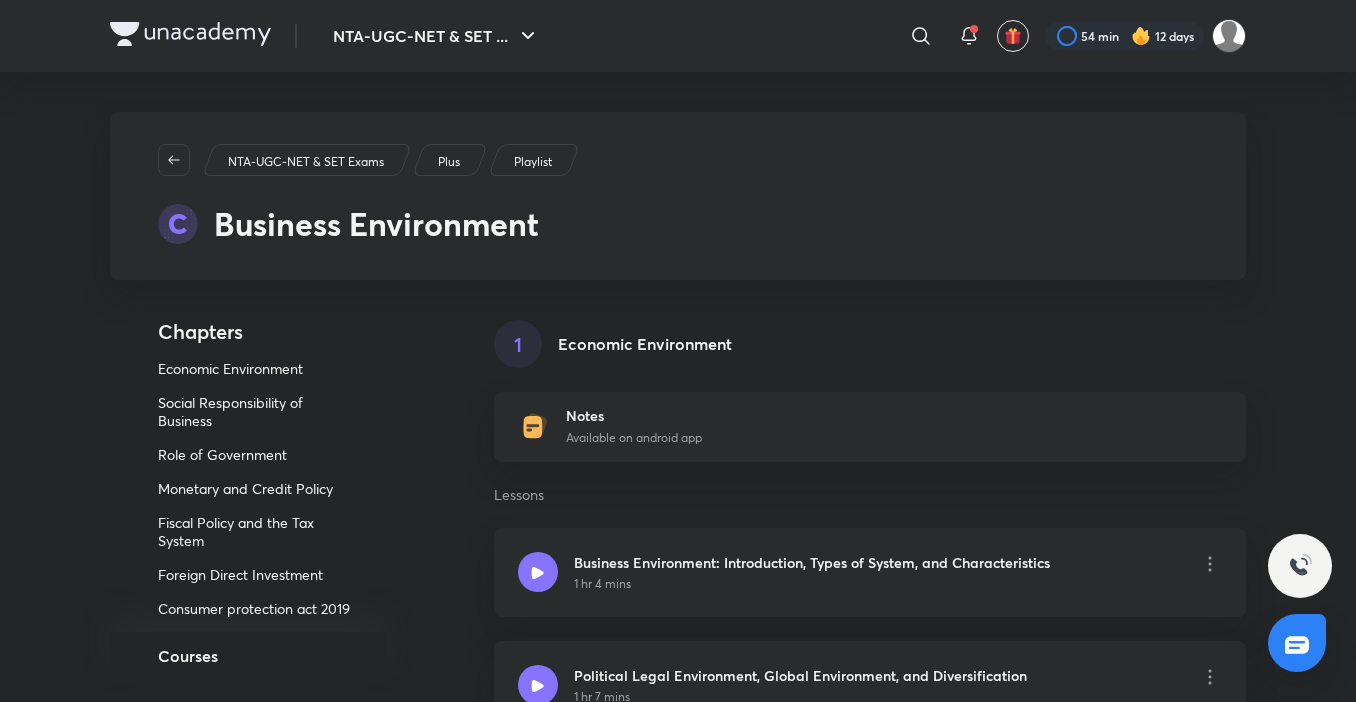 click 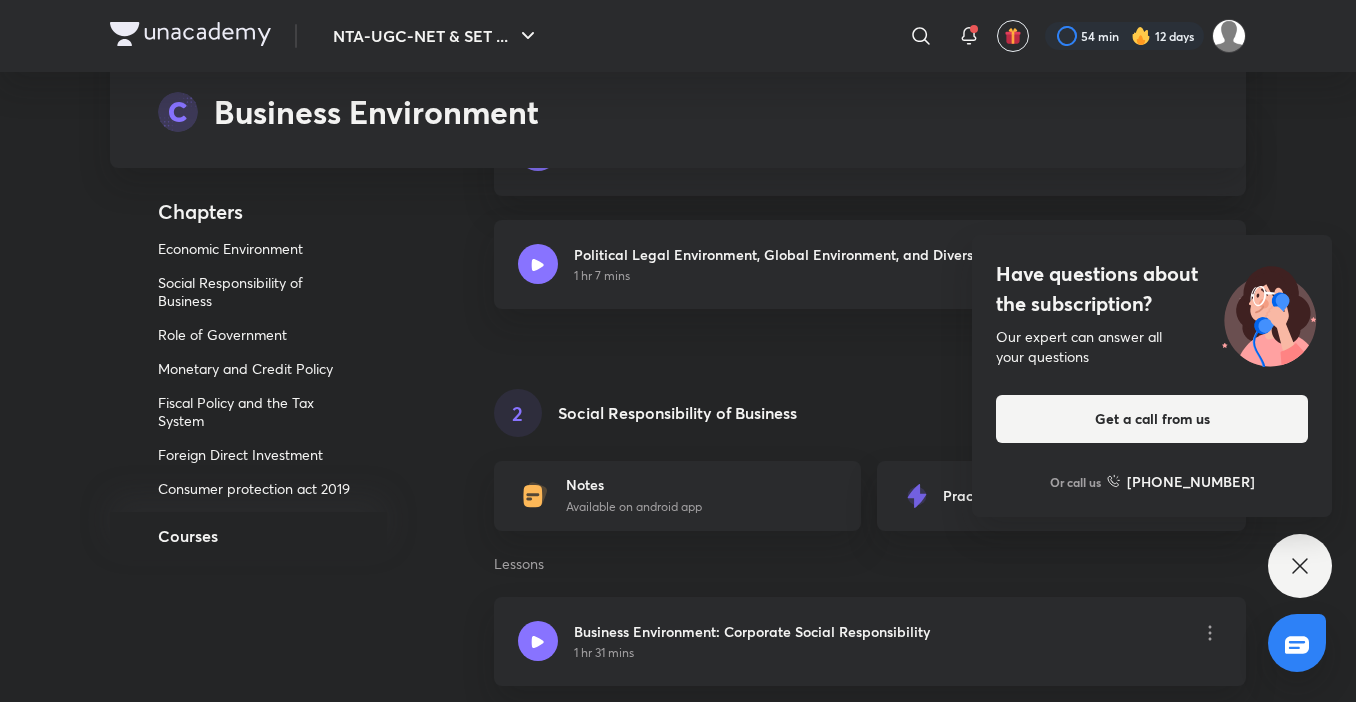 scroll, scrollTop: 440, scrollLeft: 0, axis: vertical 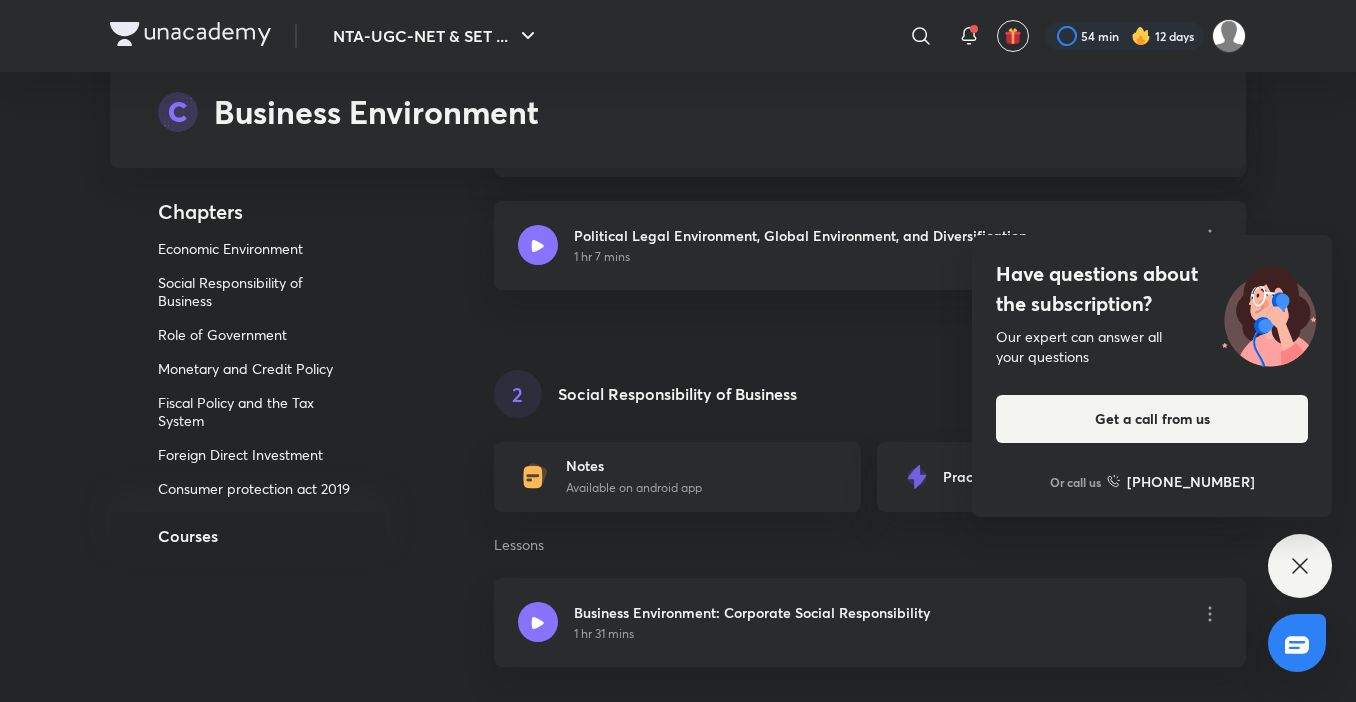 click on "Notes Available on android app" at bounding box center [634, 477] 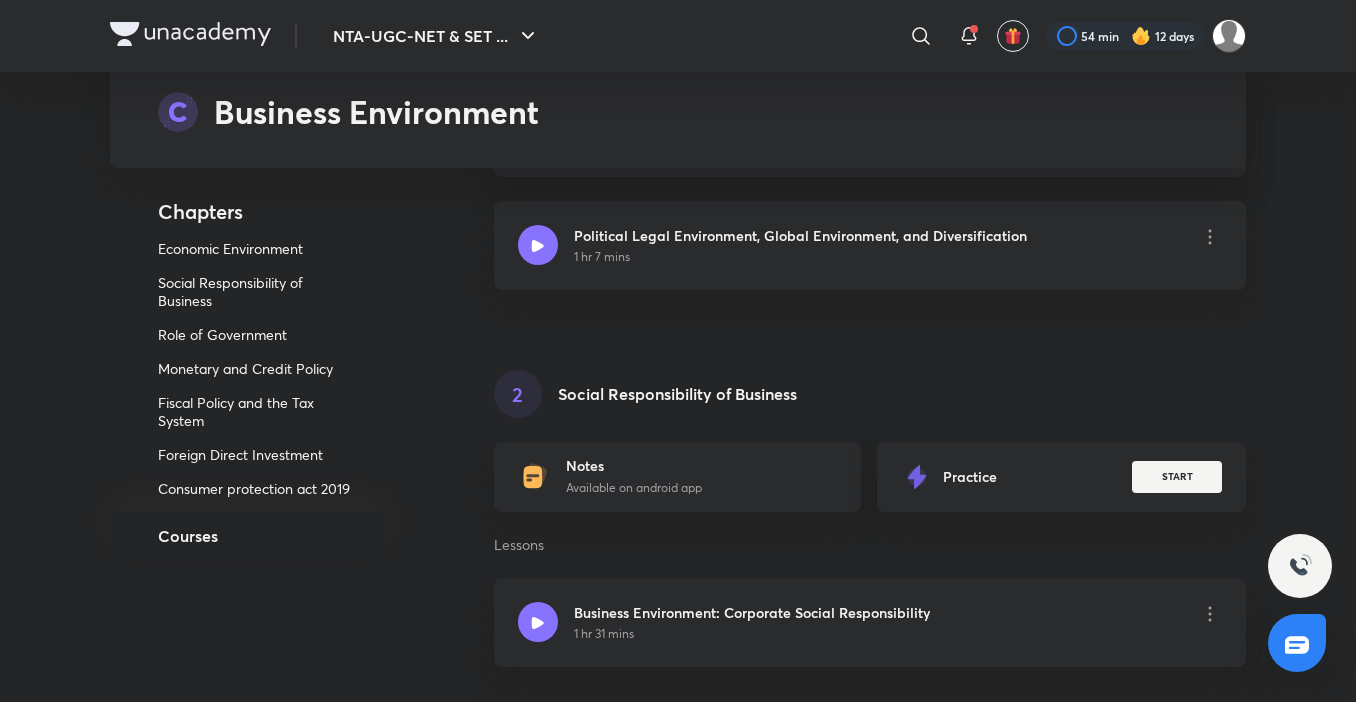 click 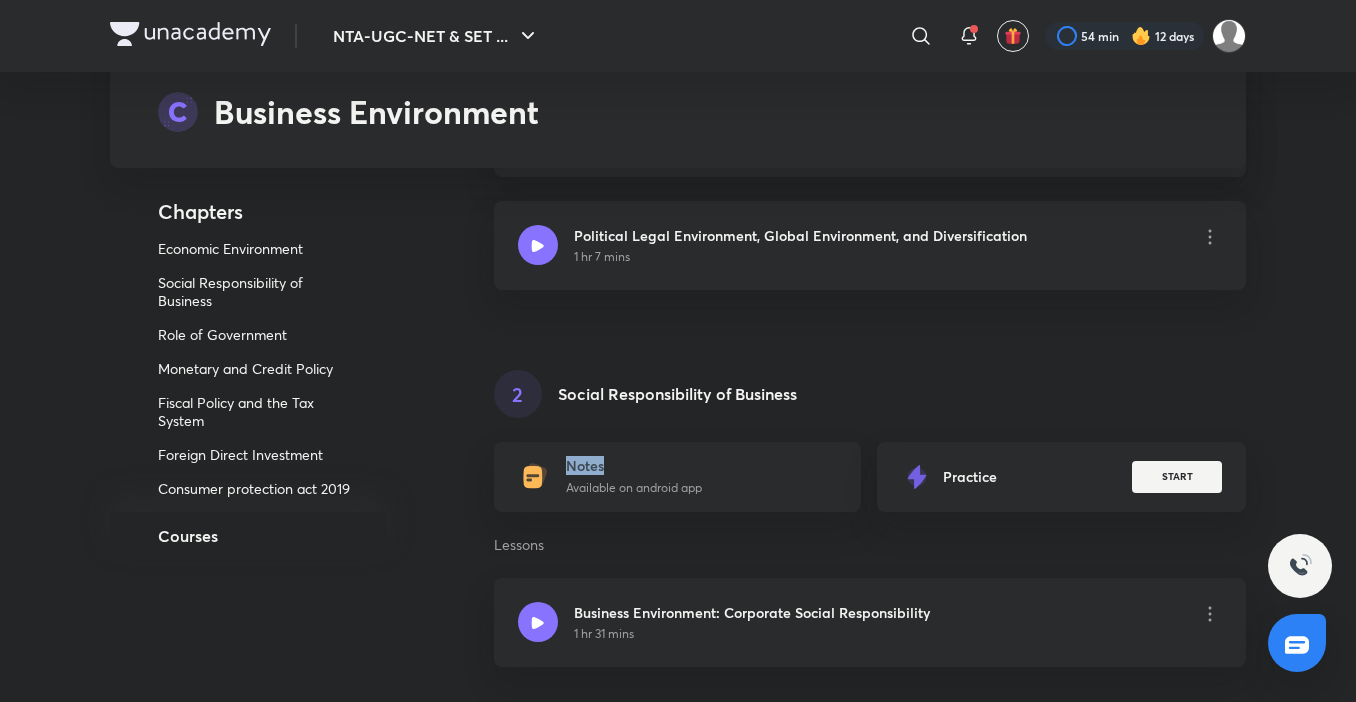 click 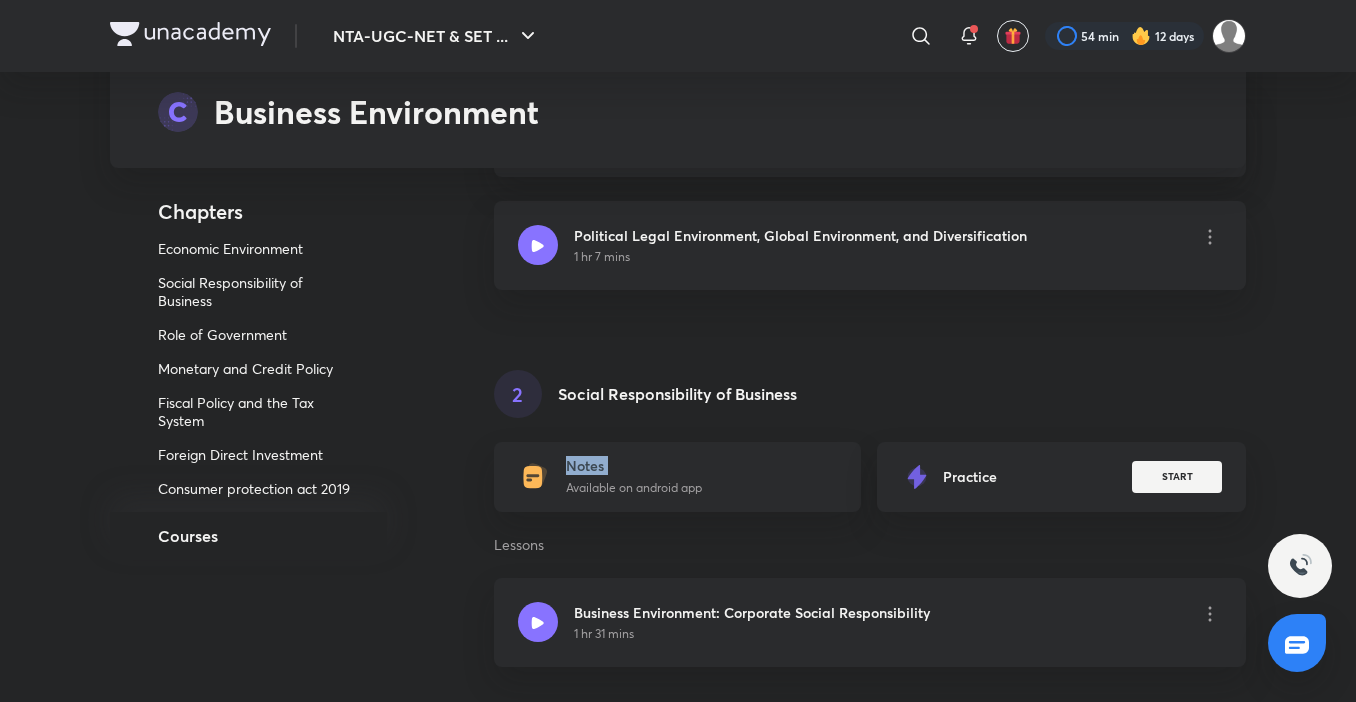 click 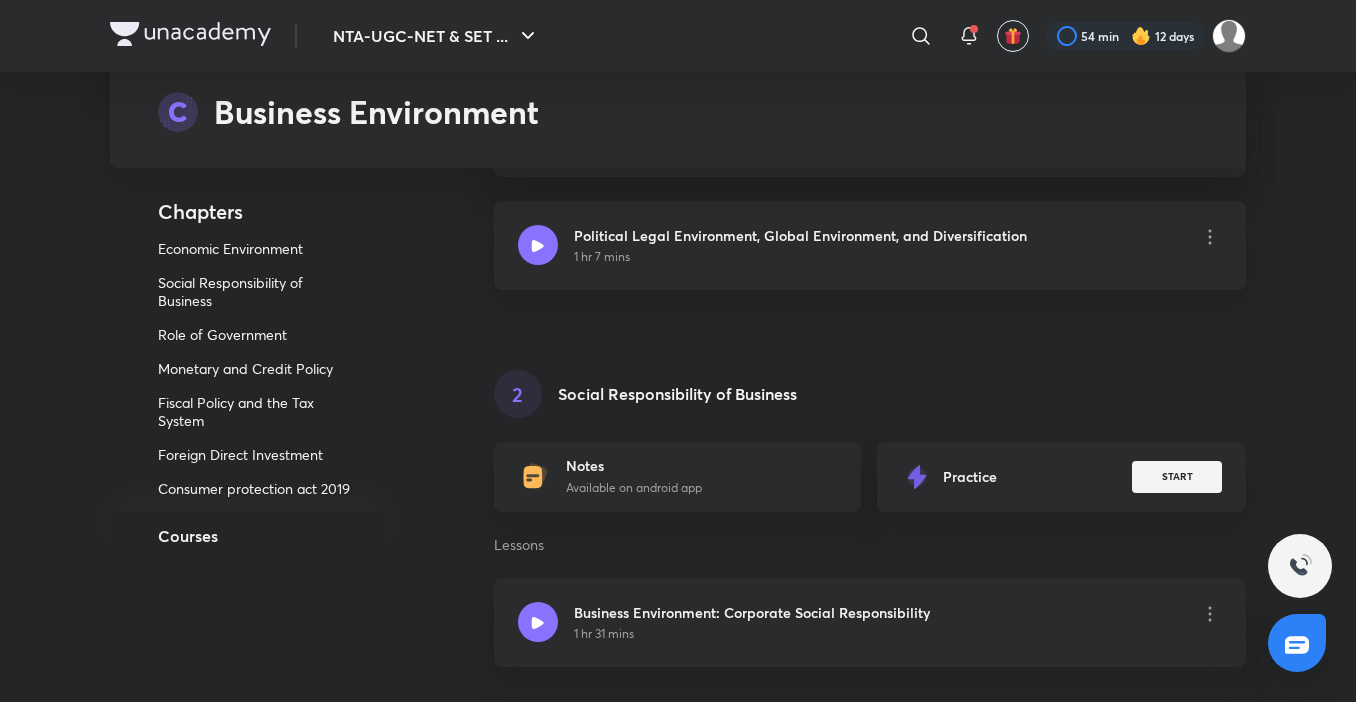 click on "Notes Available on android app" at bounding box center (677, 477) 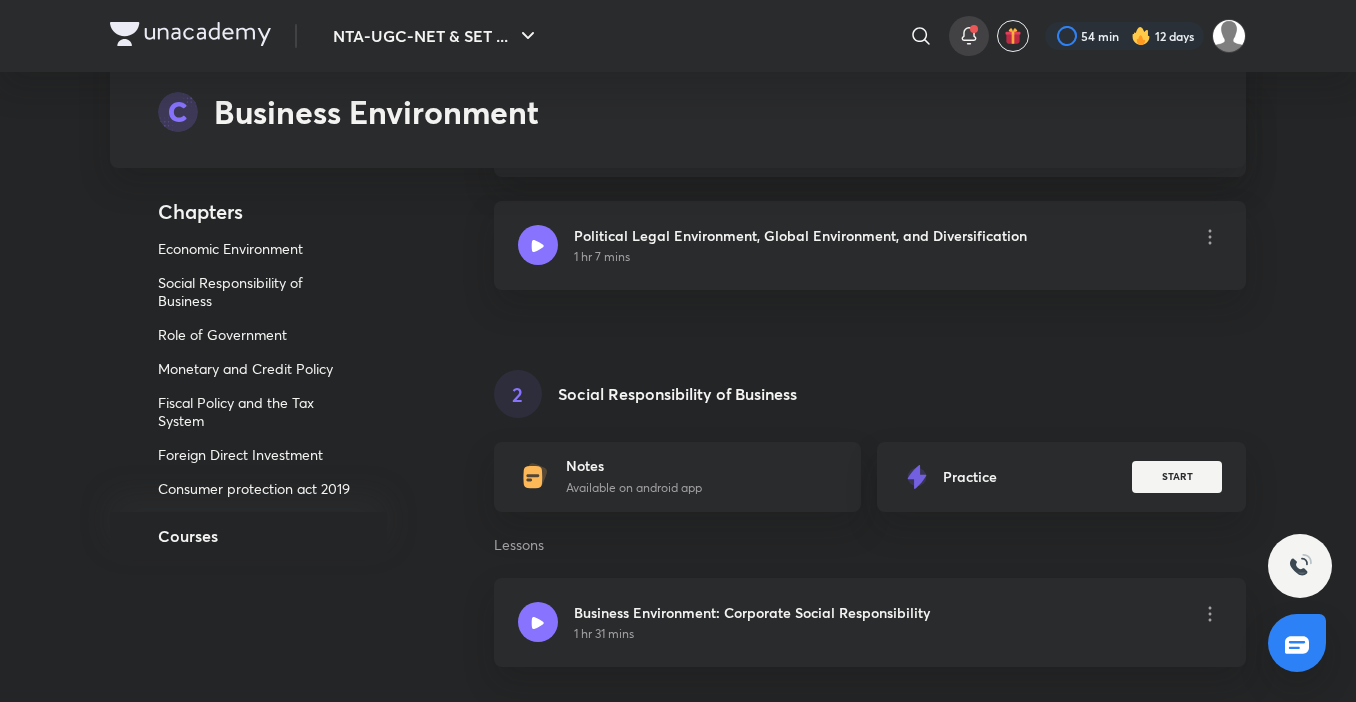 click 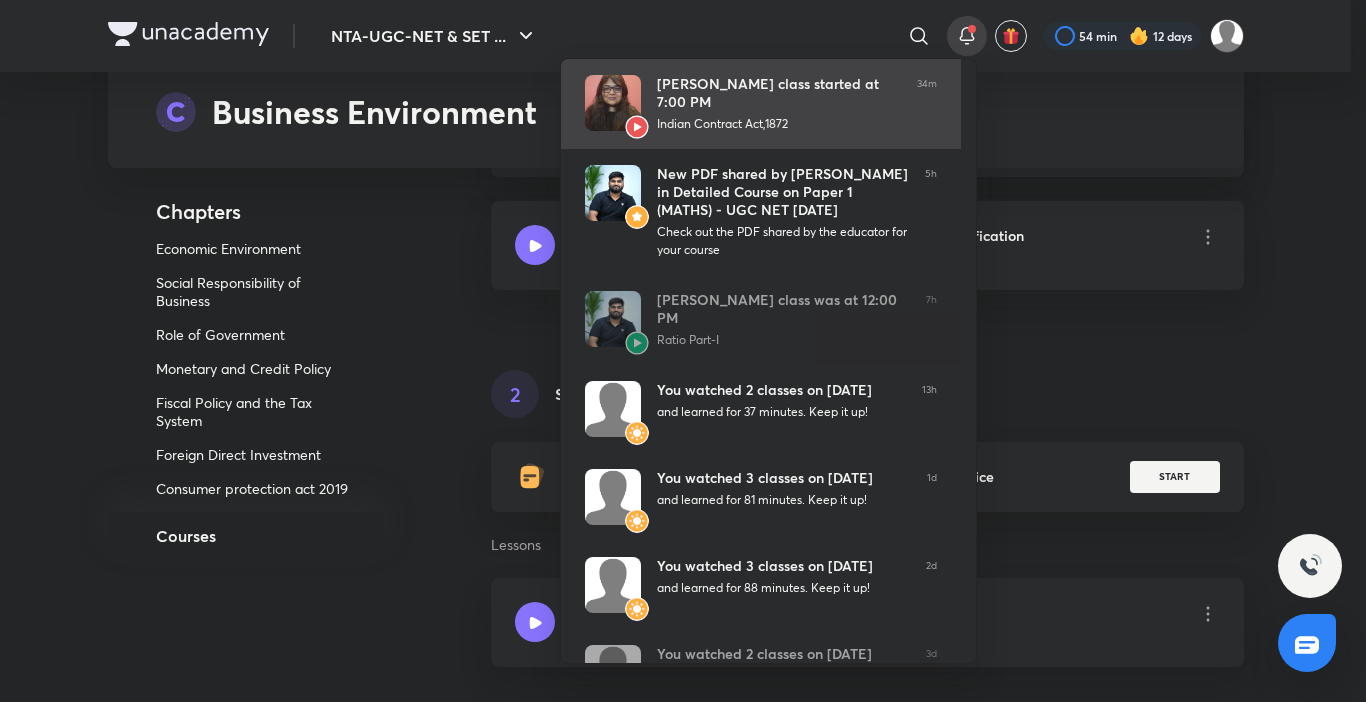 click on "Yukti Jain’s class started at 7:00 PM" at bounding box center [779, 93] 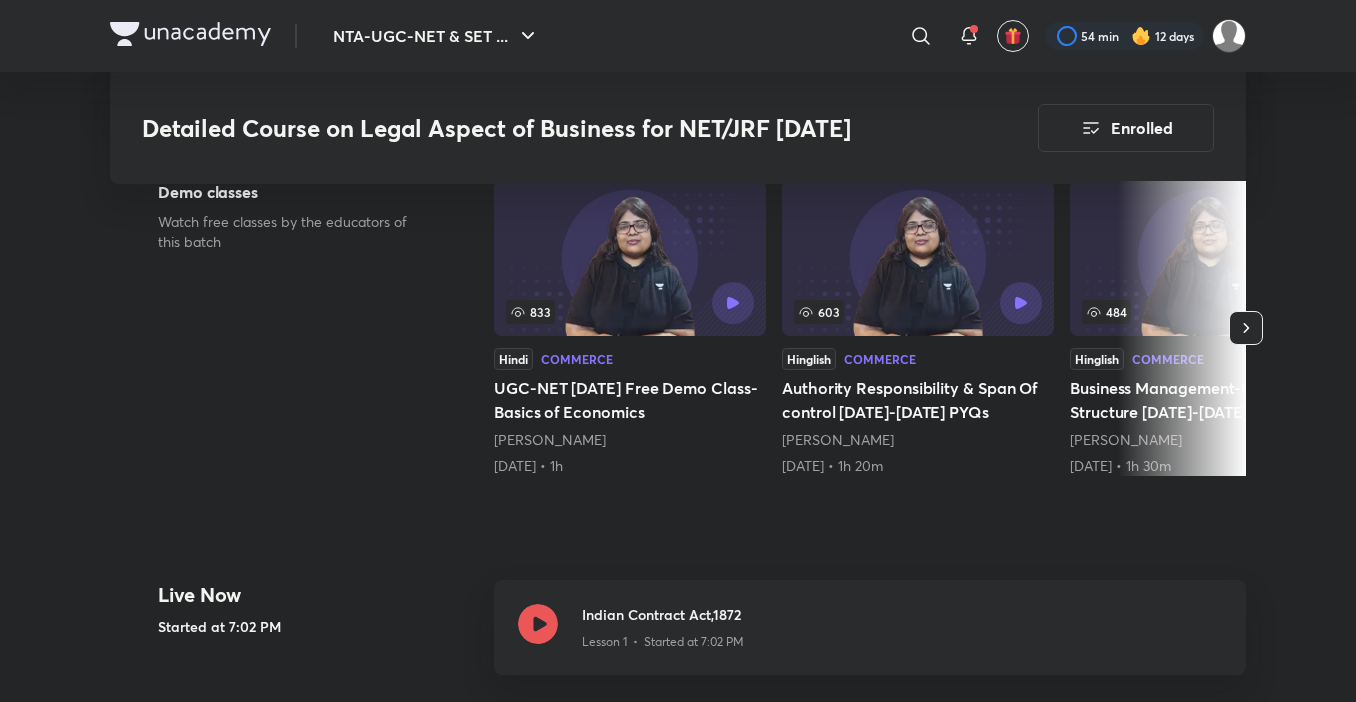 scroll, scrollTop: 760, scrollLeft: 0, axis: vertical 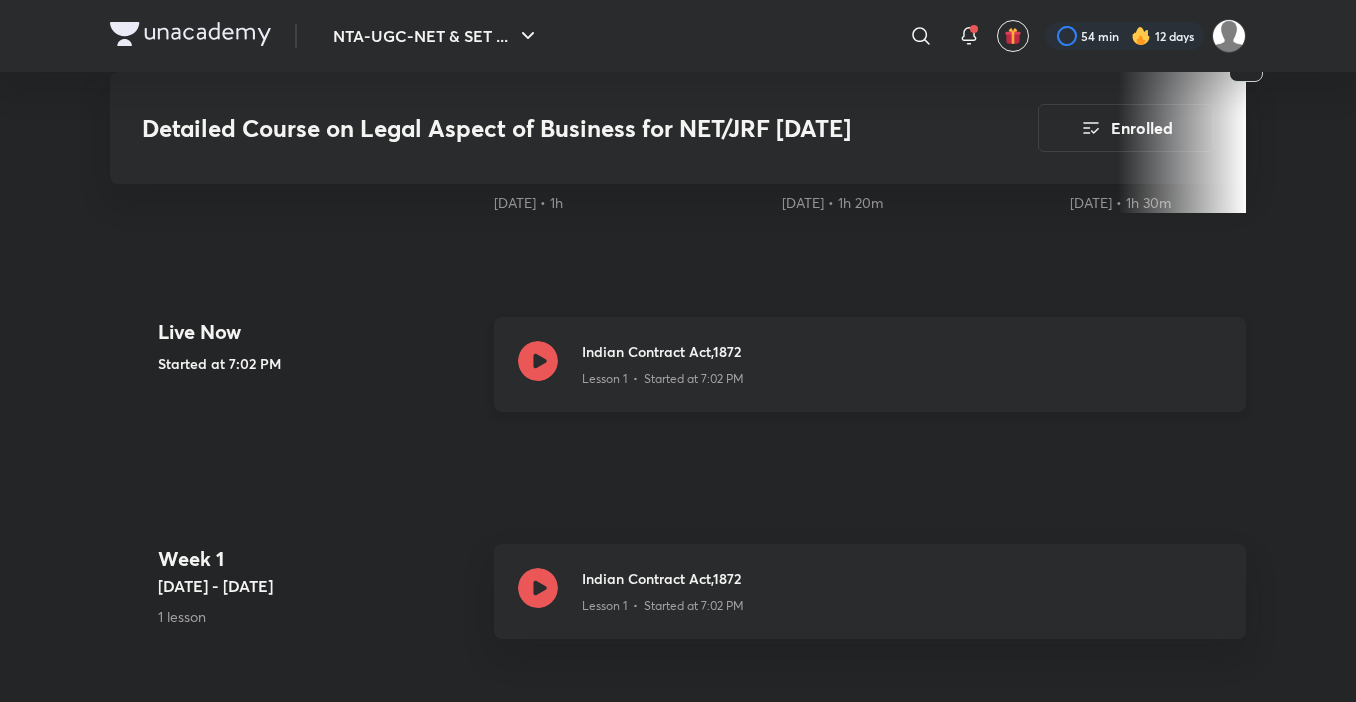 click on "Indian Contract Act,1872" at bounding box center (902, 351) 